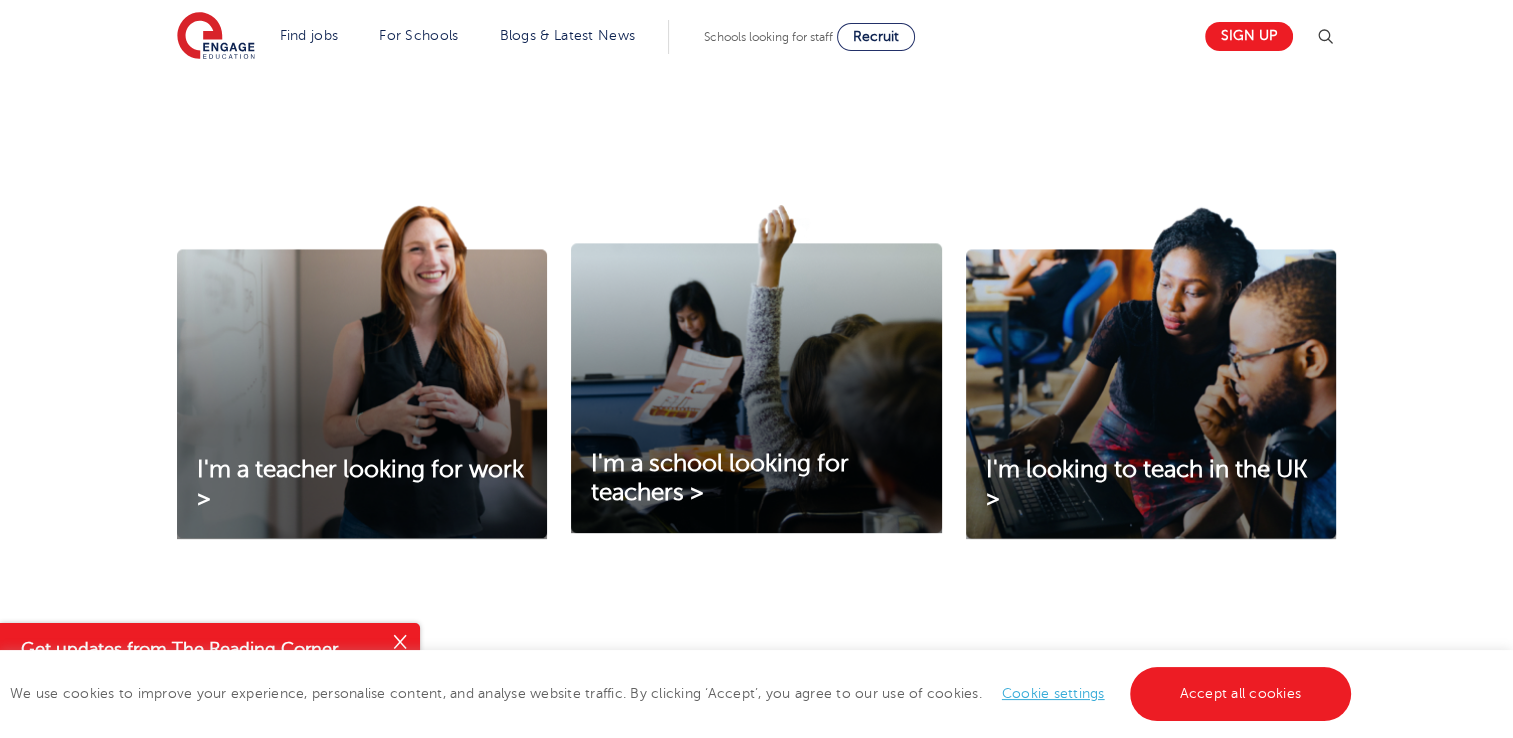 scroll, scrollTop: 435, scrollLeft: 0, axis: vertical 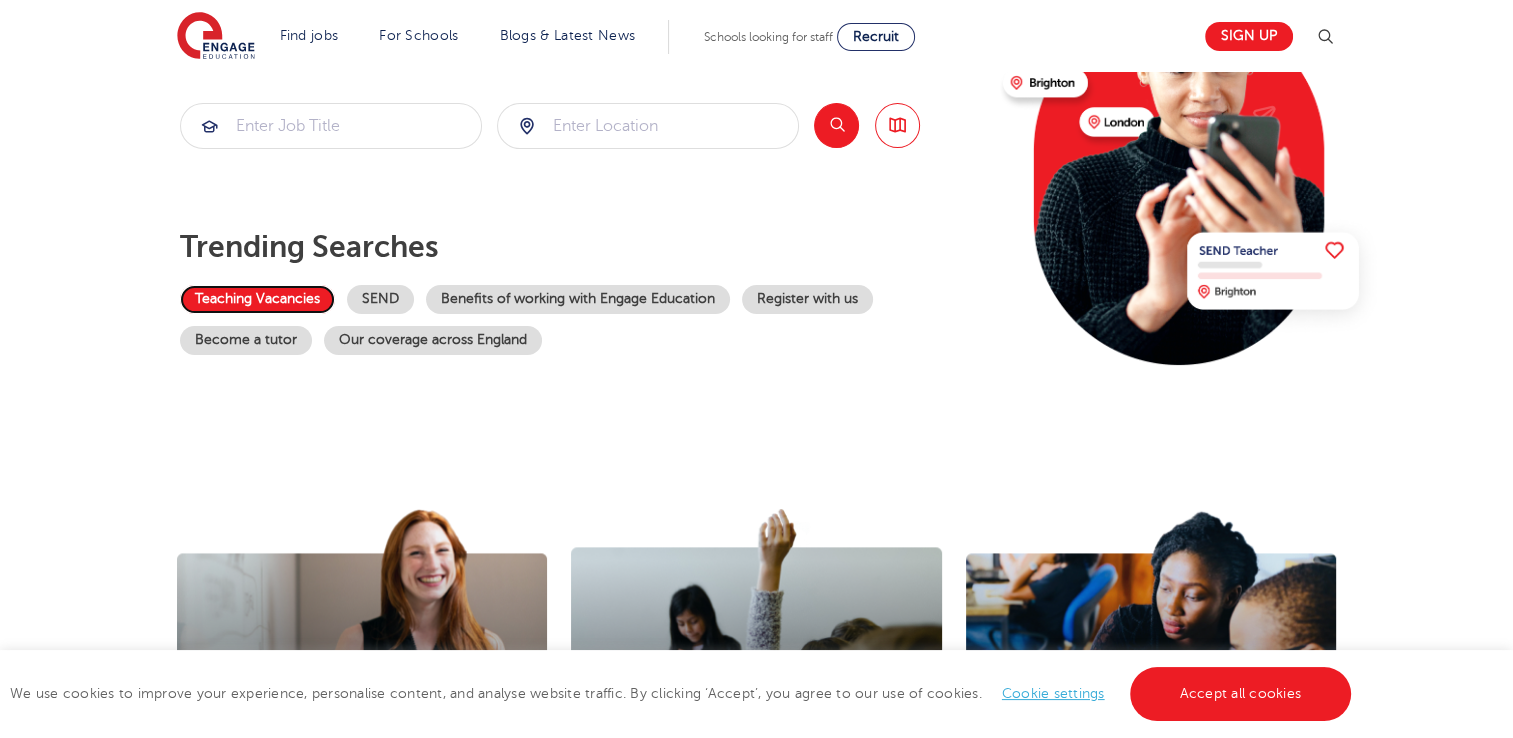 click on "Teaching Vacancies" at bounding box center [257, 299] 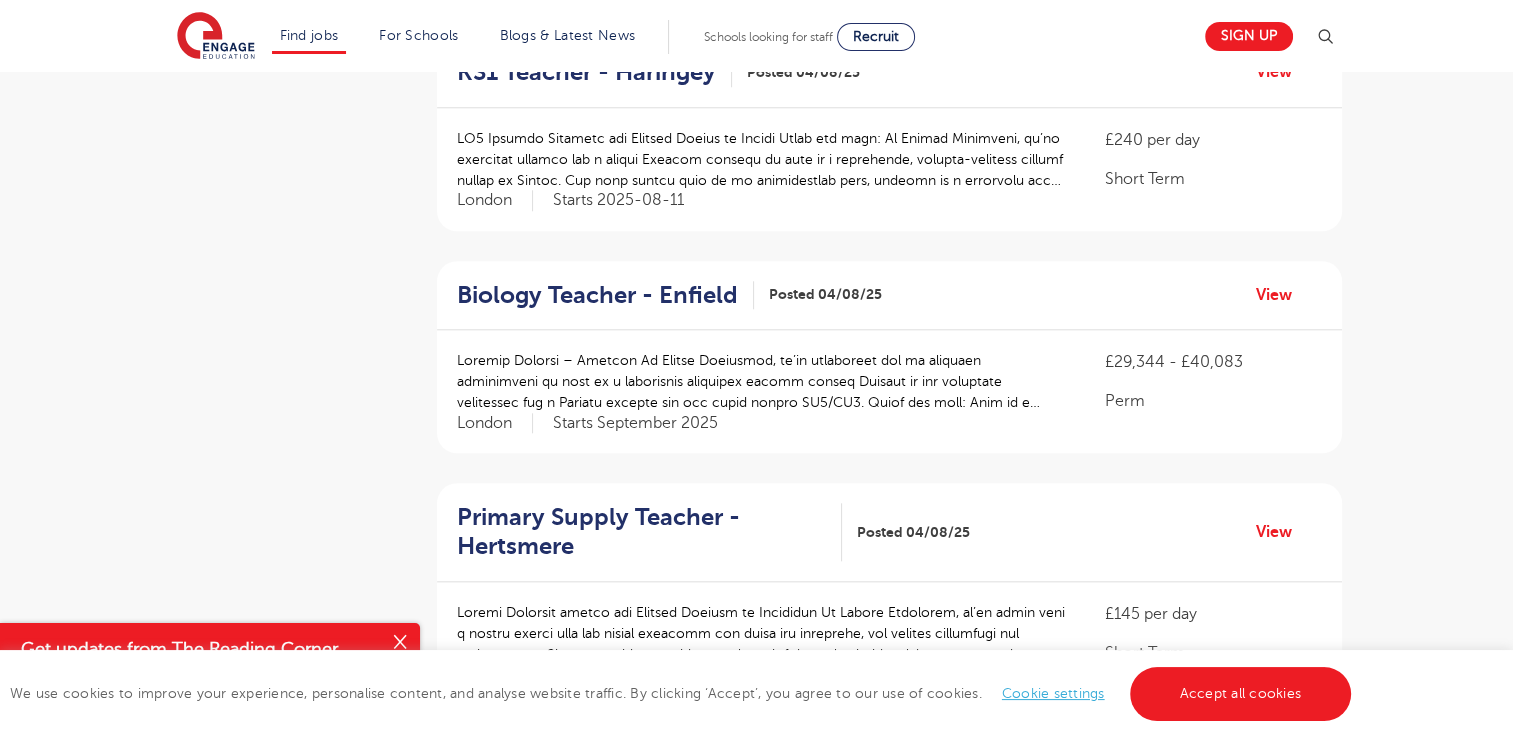 scroll, scrollTop: 2048, scrollLeft: 0, axis: vertical 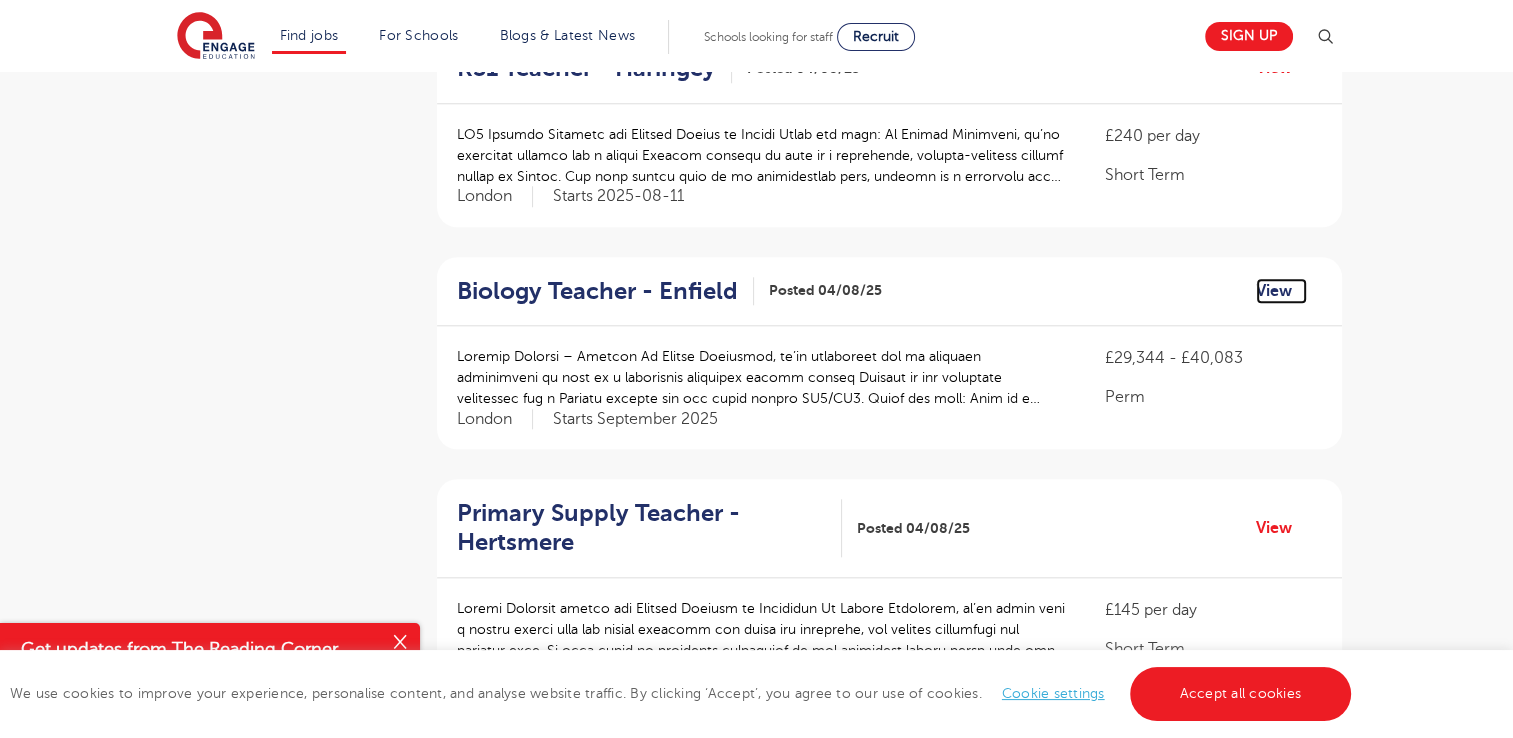 click on "View" at bounding box center (1281, 291) 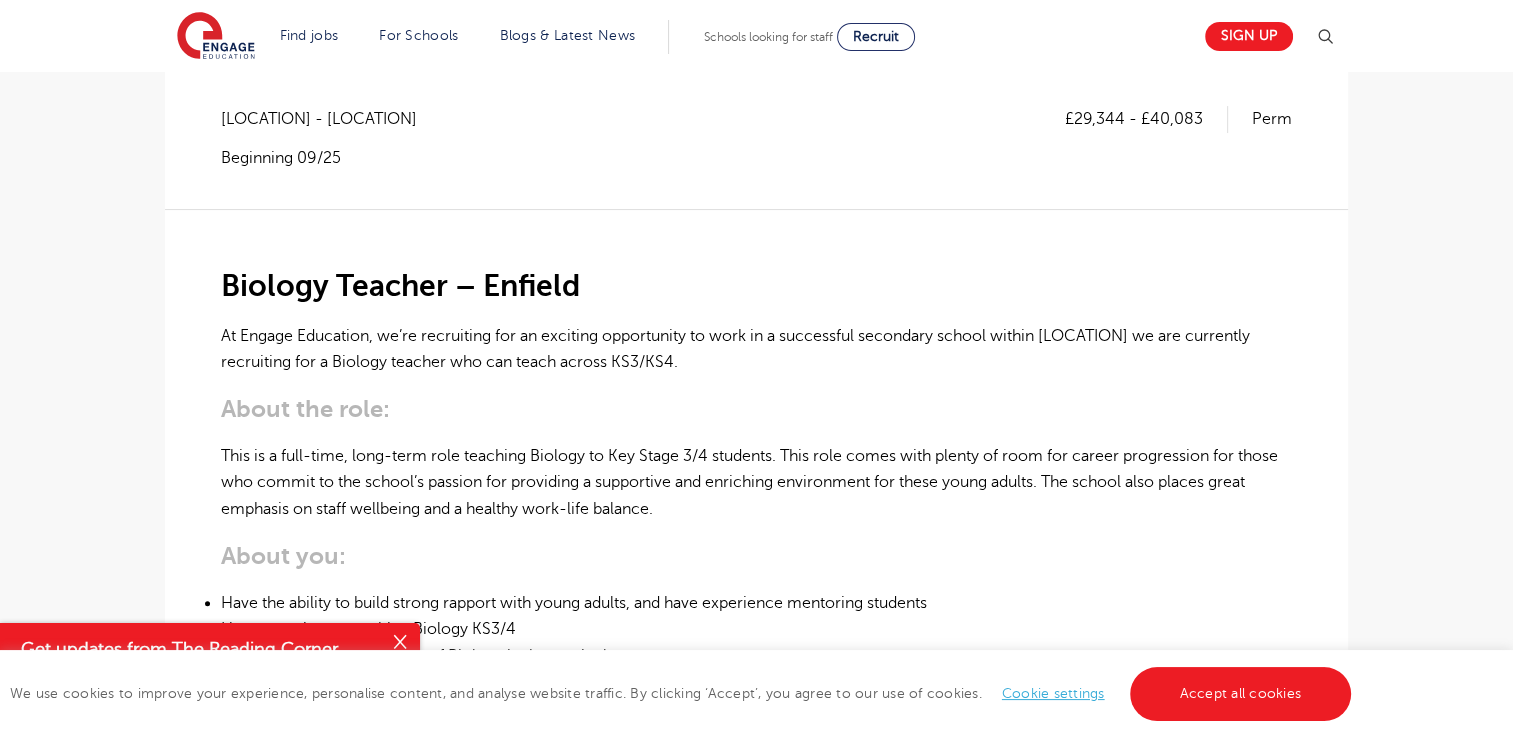 scroll, scrollTop: 0, scrollLeft: 0, axis: both 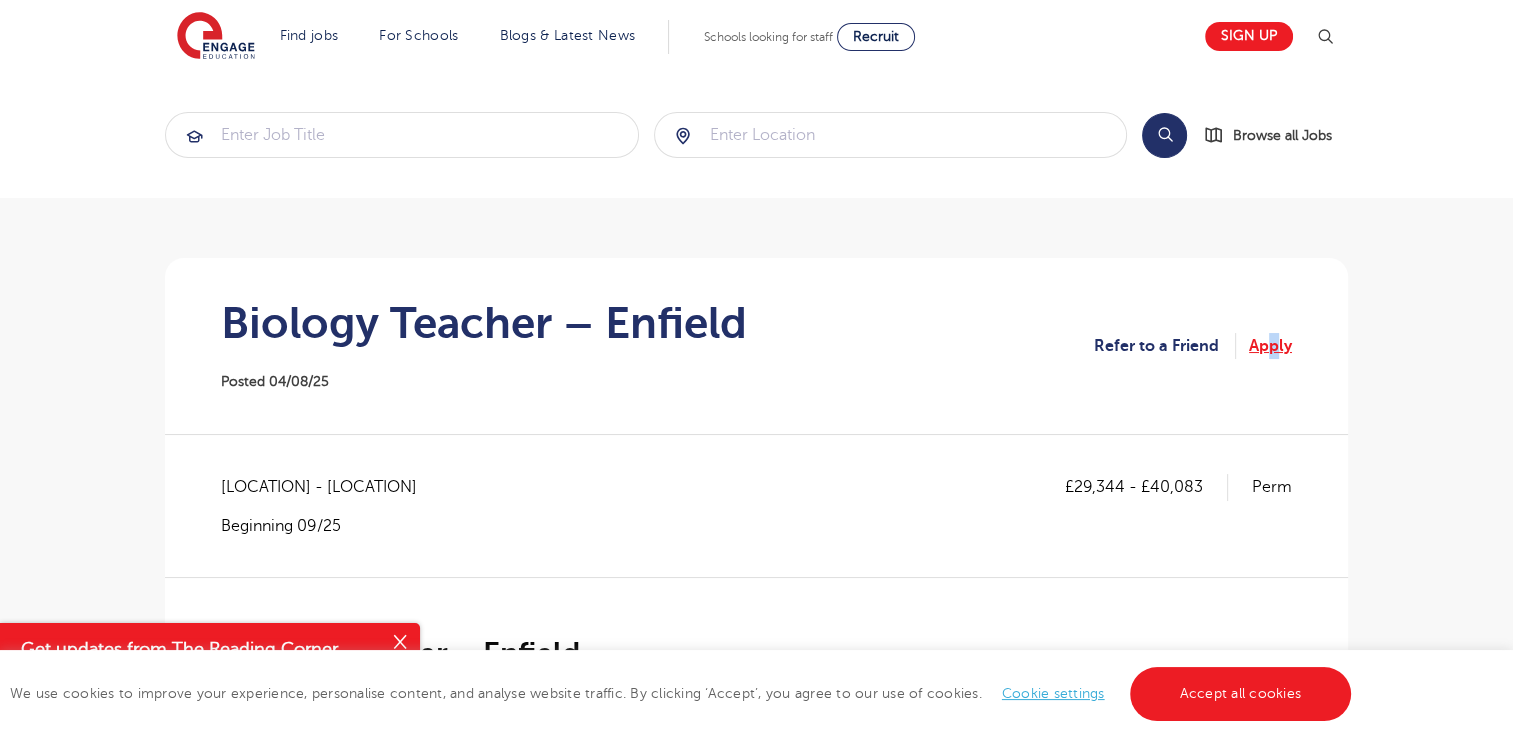 drag, startPoint x: 1276, startPoint y: 325, endPoint x: 1270, endPoint y: 346, distance: 21.84033 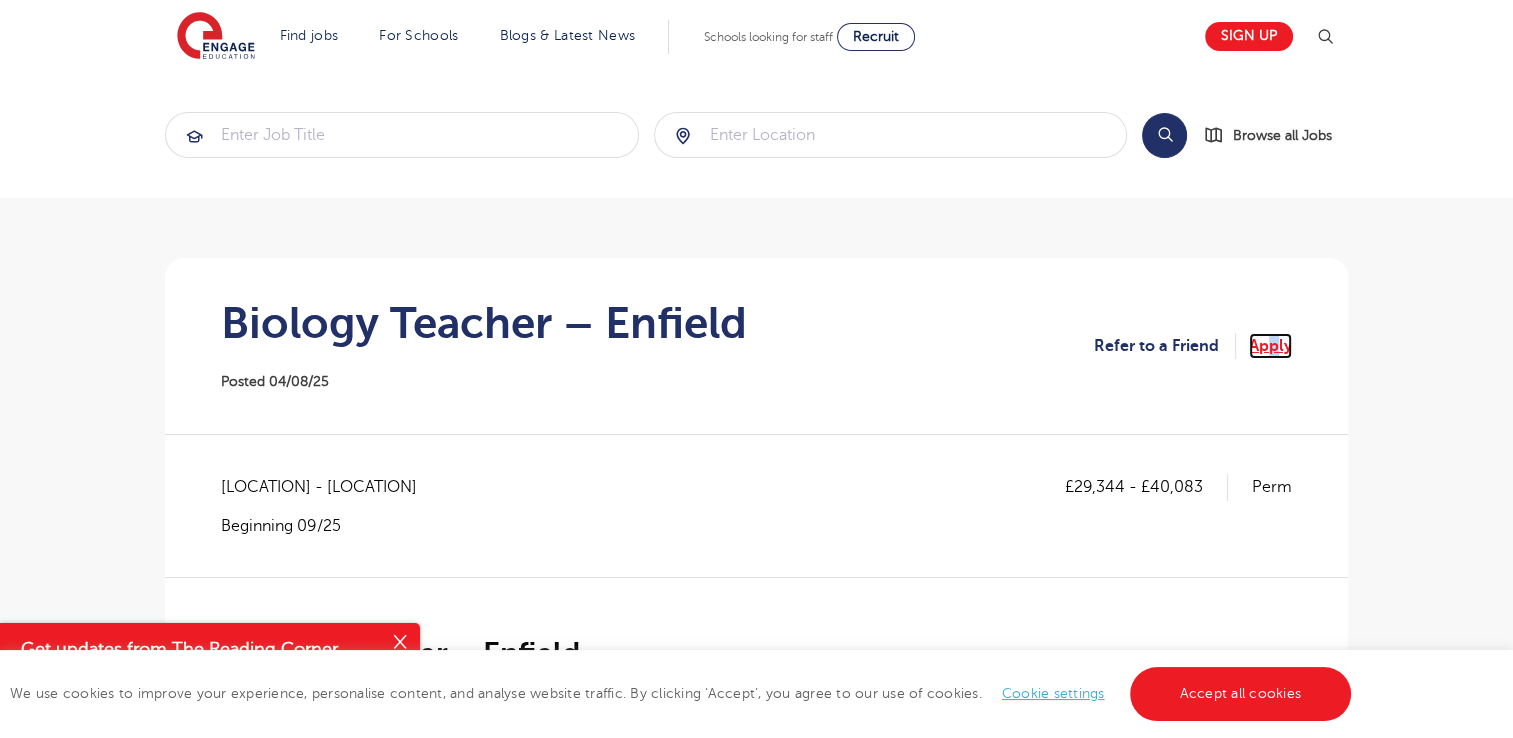 click on "Apply" at bounding box center (1270, 346) 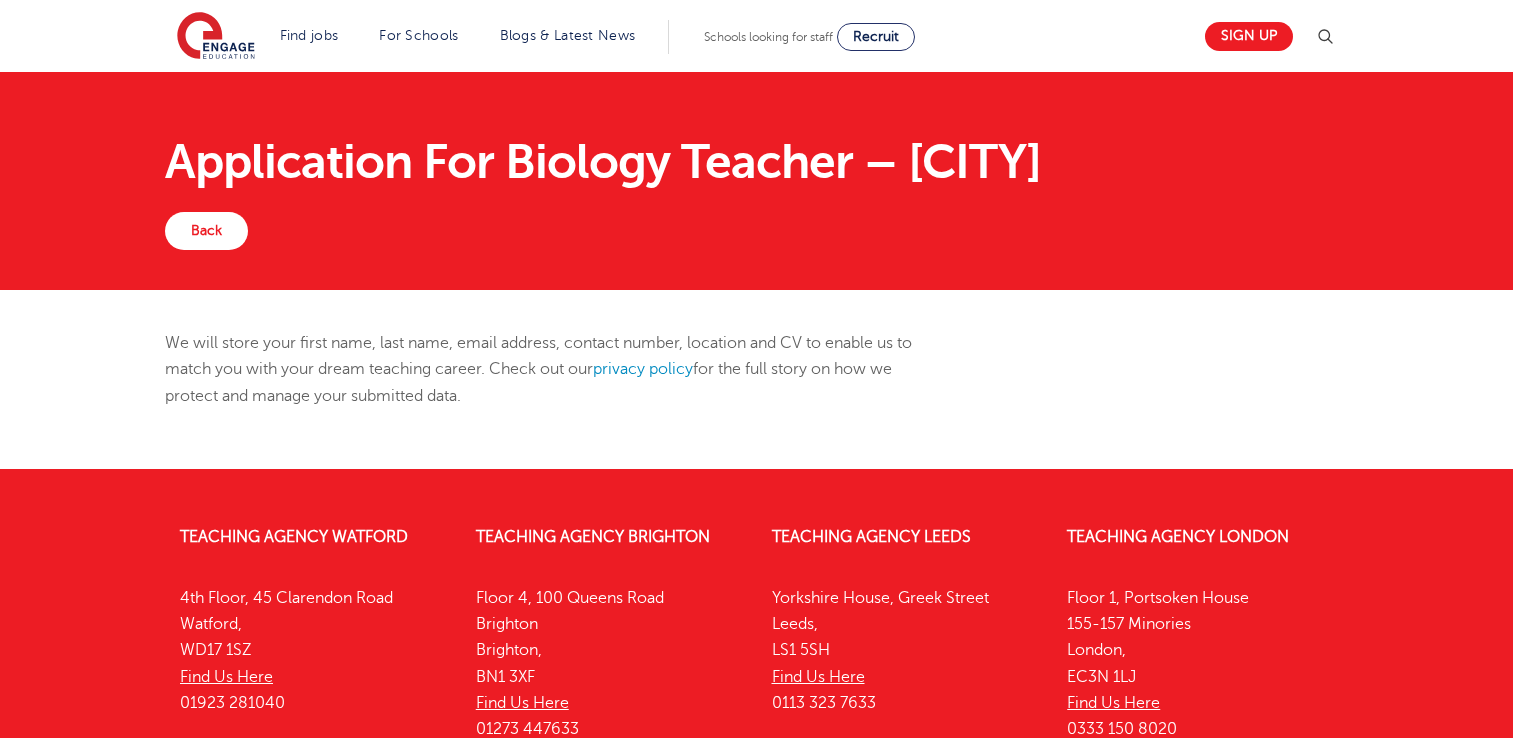 scroll, scrollTop: 0, scrollLeft: 0, axis: both 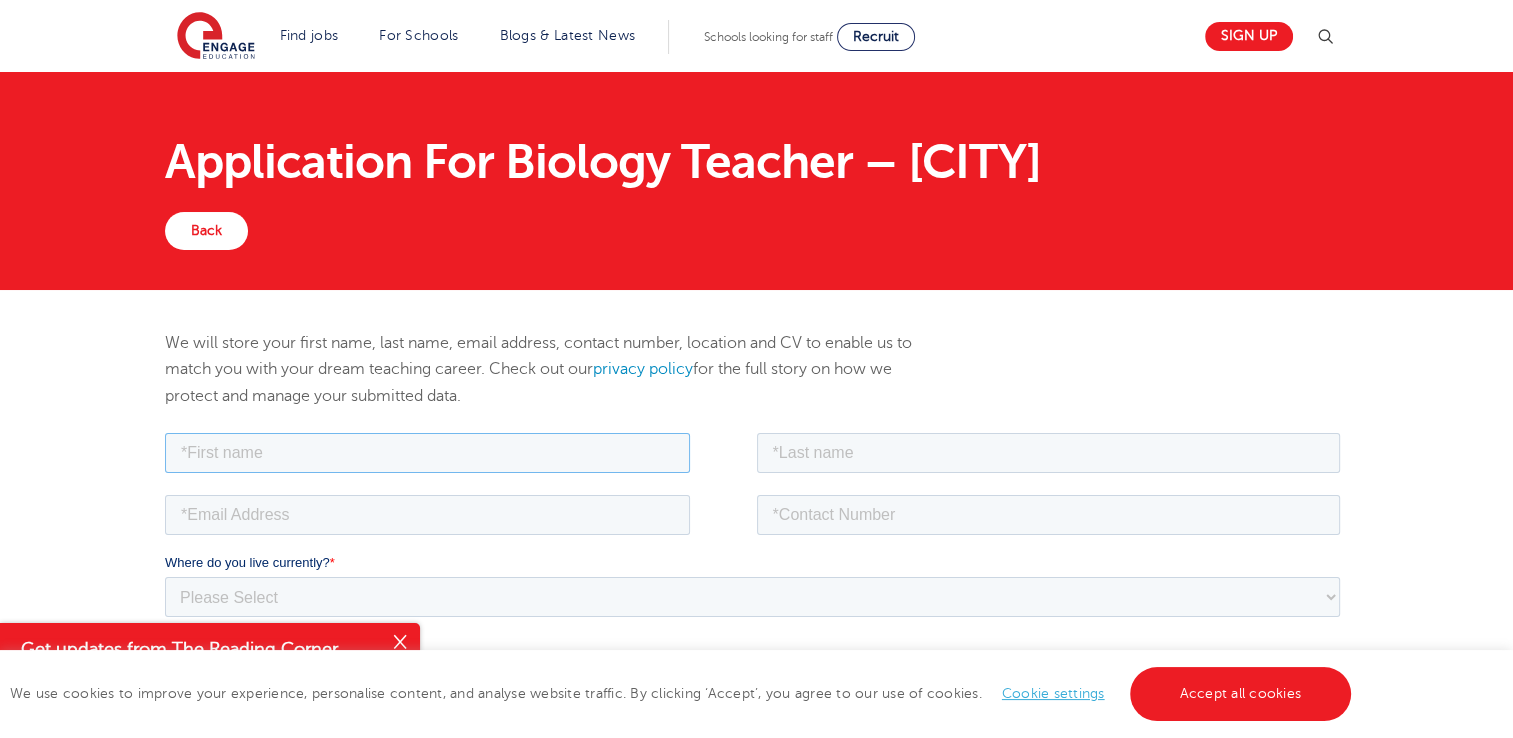 click at bounding box center (427, 452) 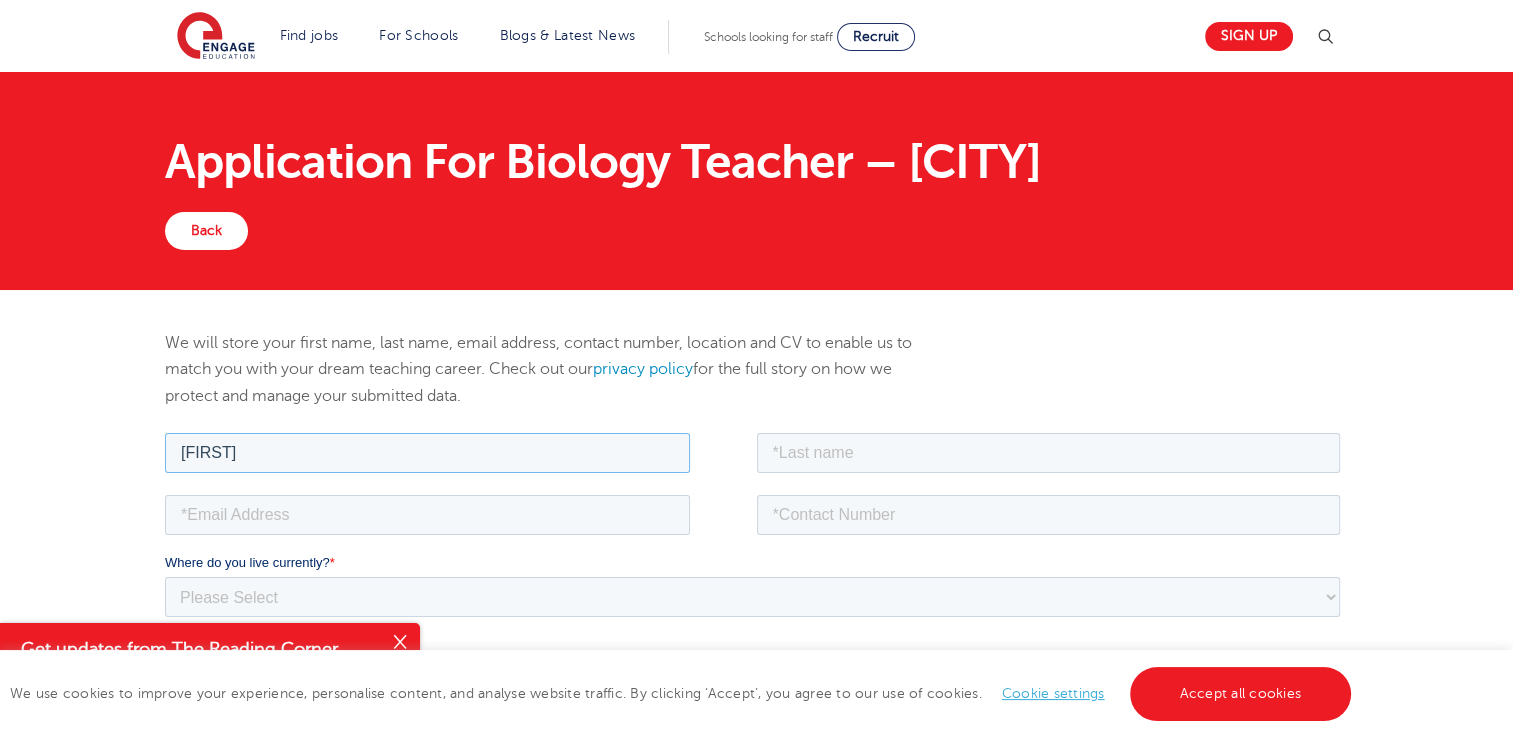 type on "yasmeen" 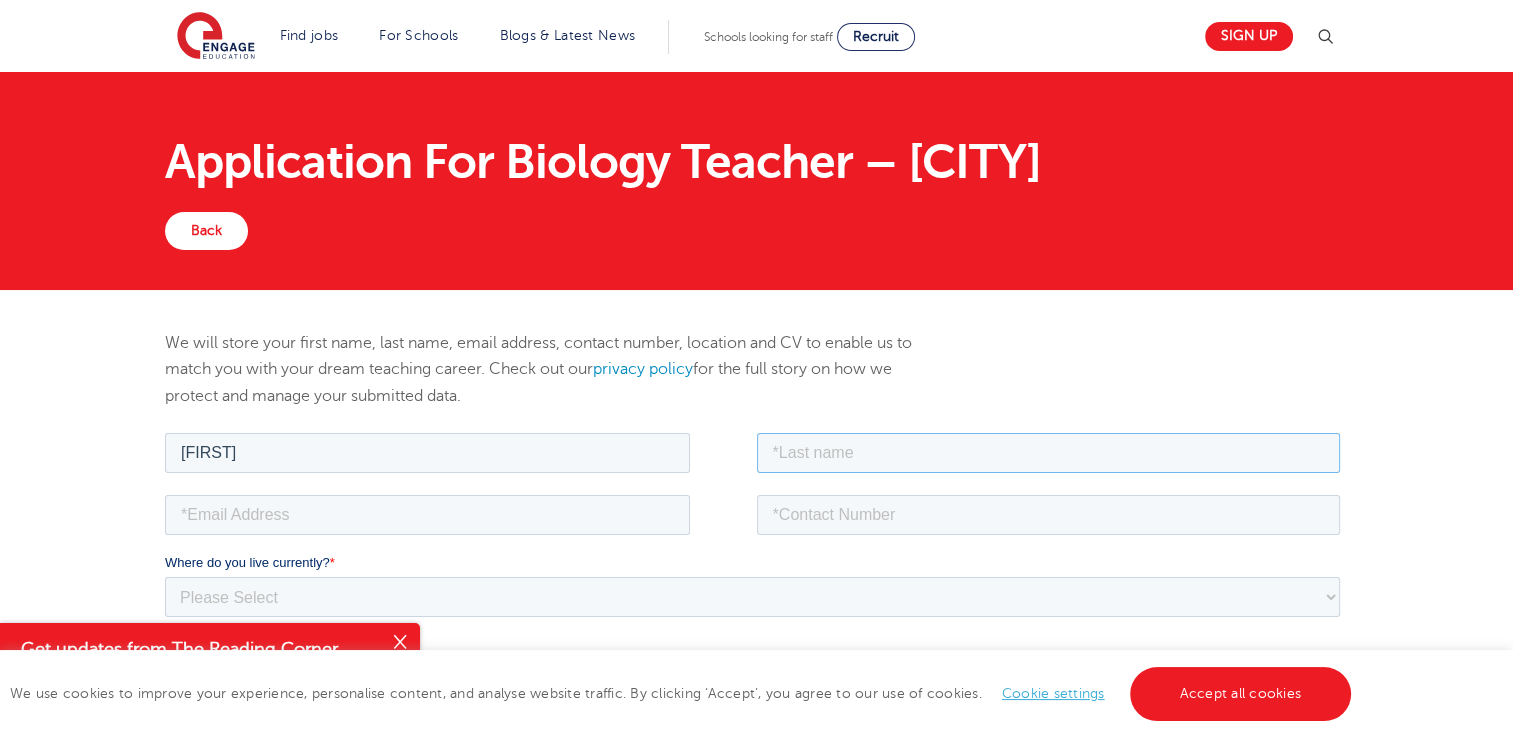 click at bounding box center [1049, 452] 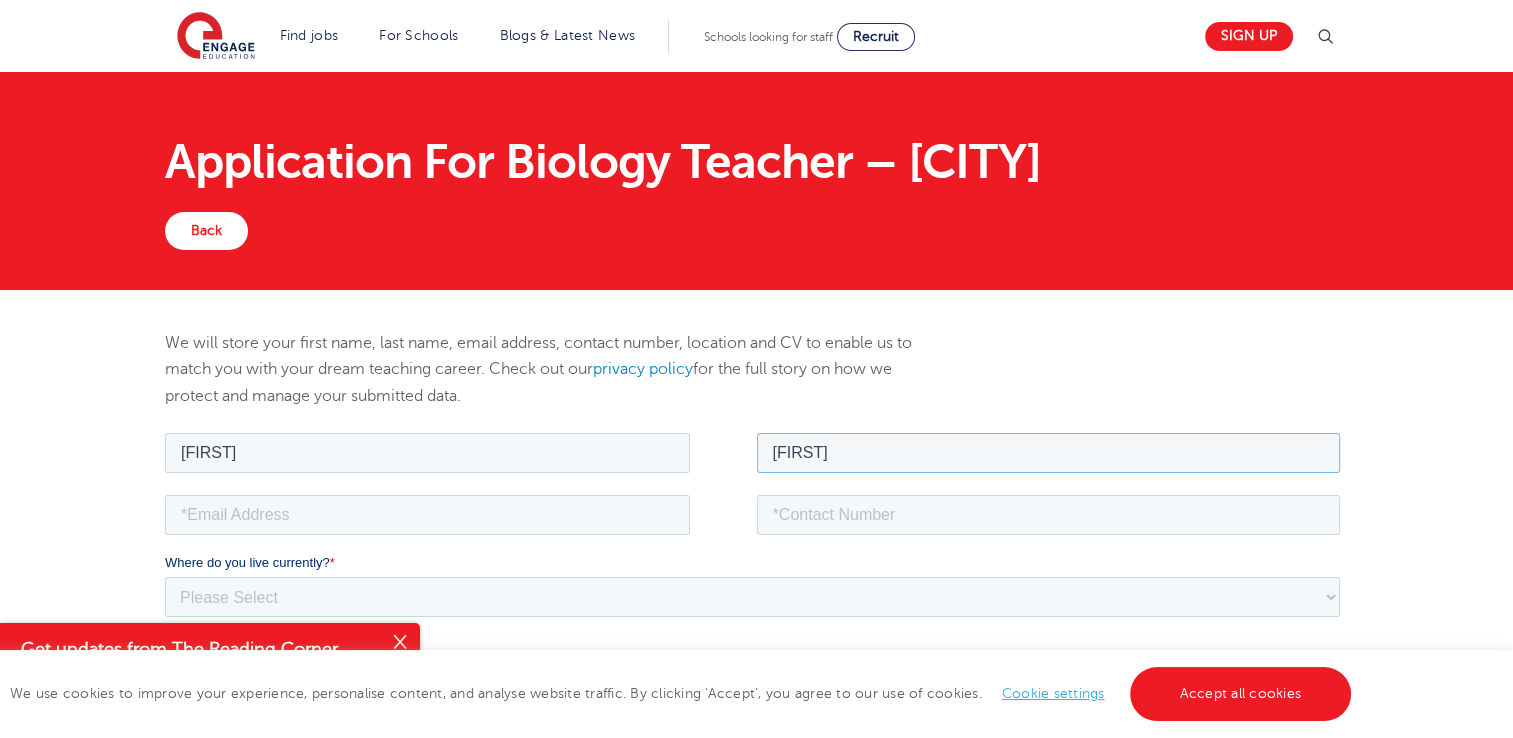 type on "yasmeen" 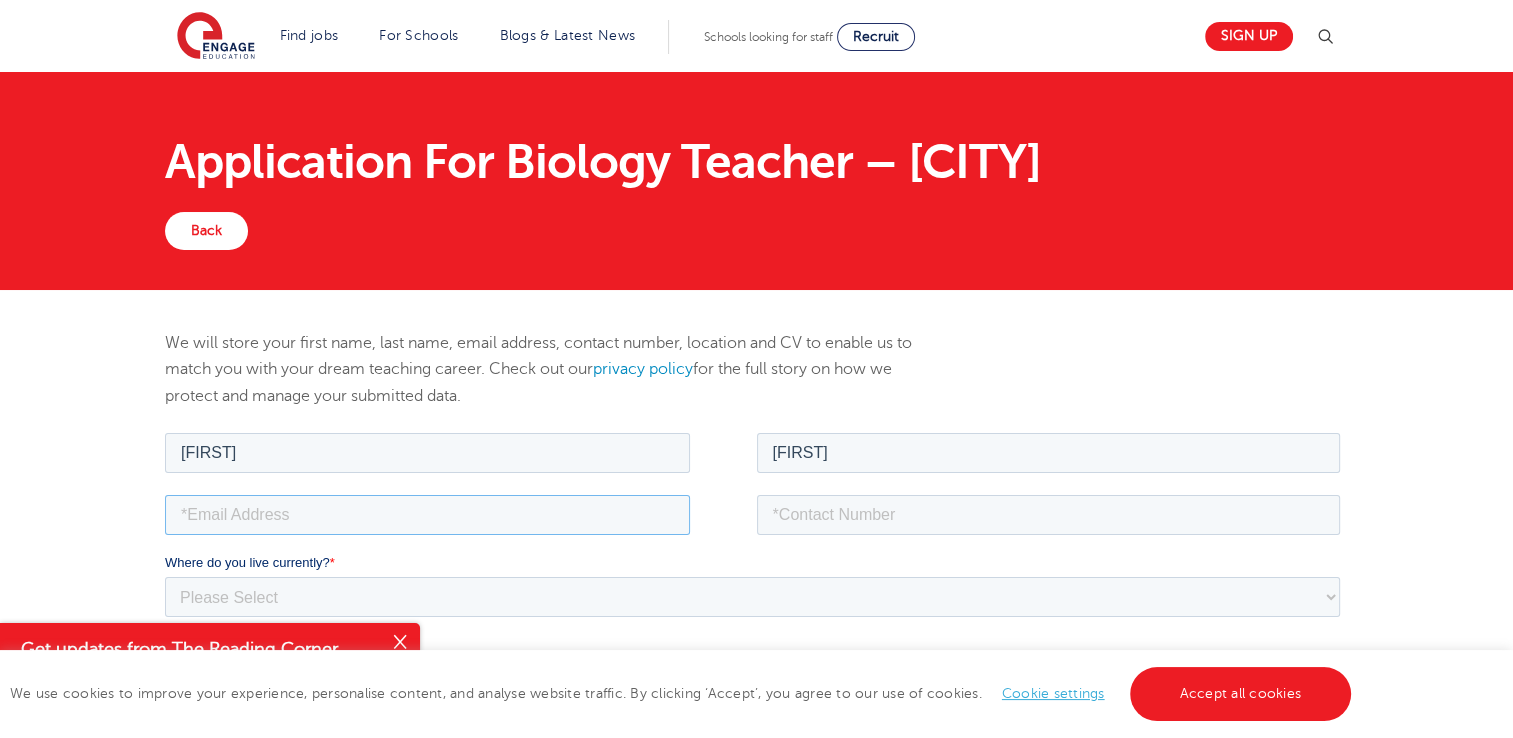 click at bounding box center (427, 514) 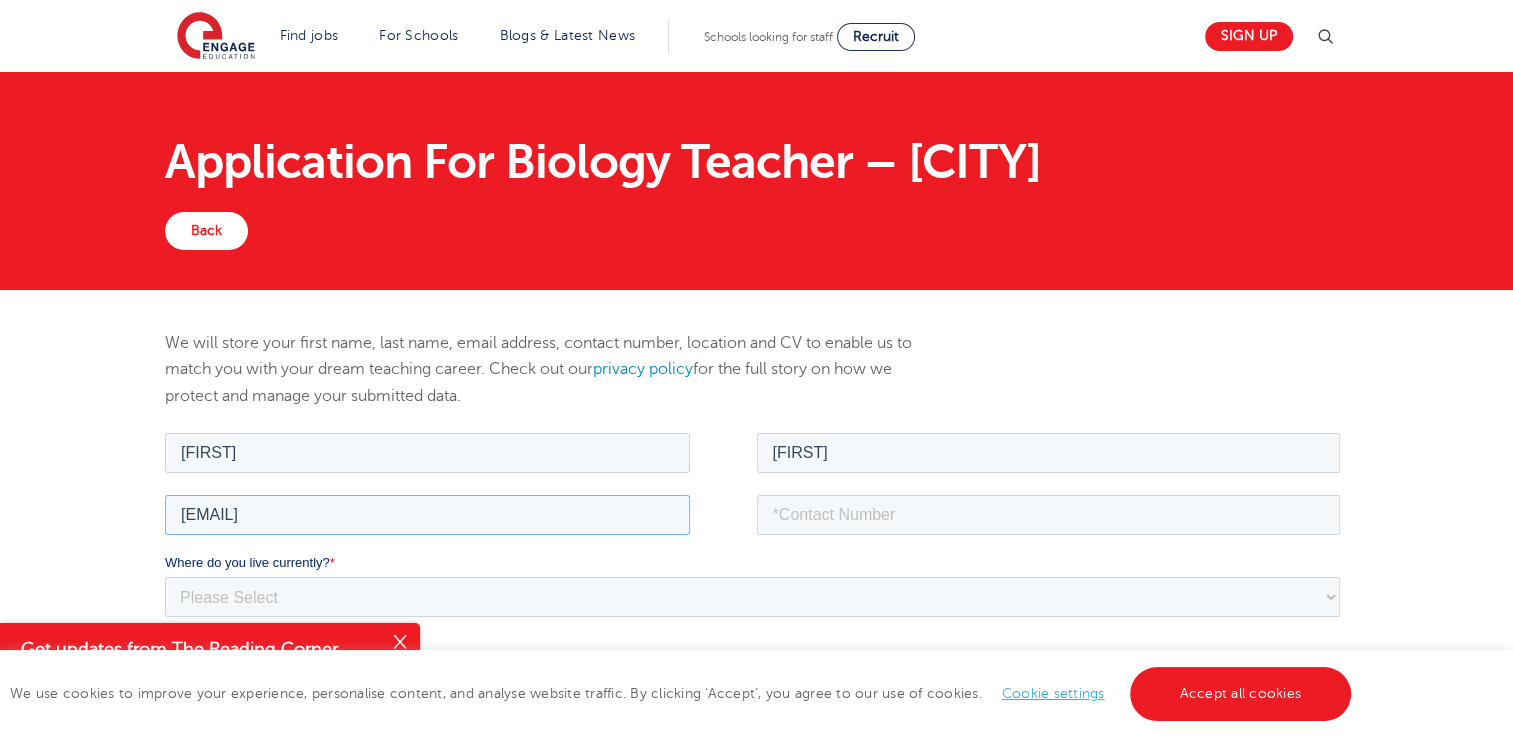 type on "yas261195@GMAIL.COM" 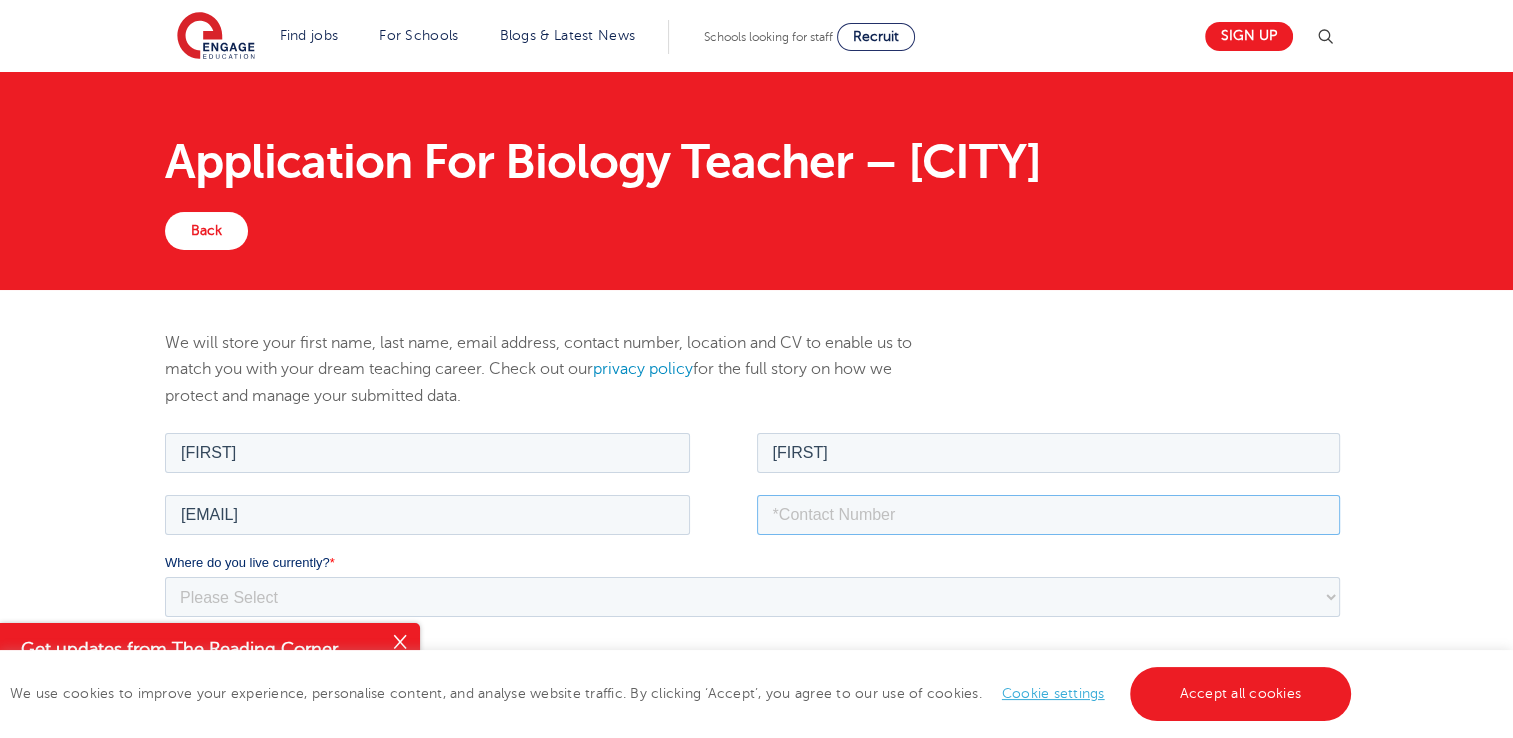click at bounding box center (1049, 514) 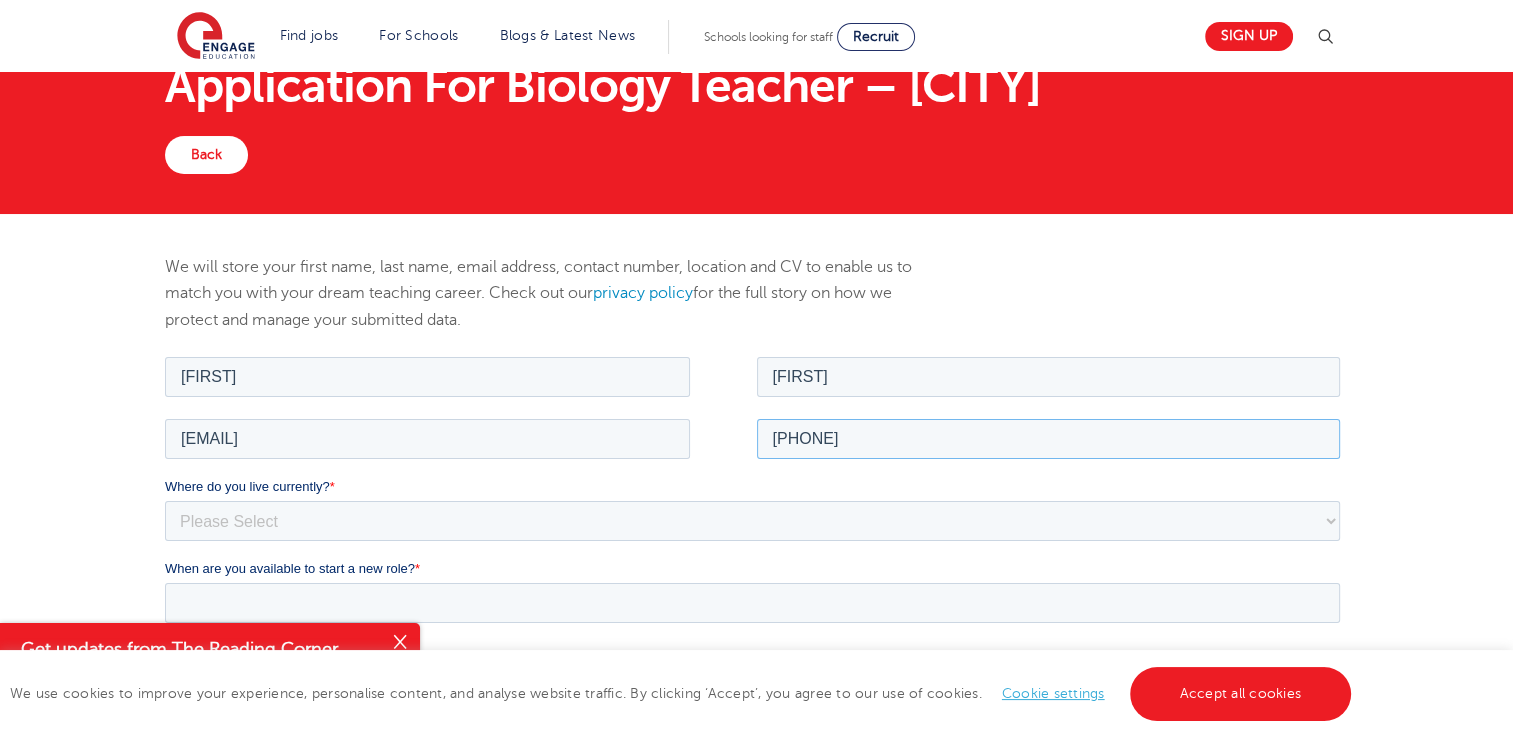 scroll, scrollTop: 92, scrollLeft: 0, axis: vertical 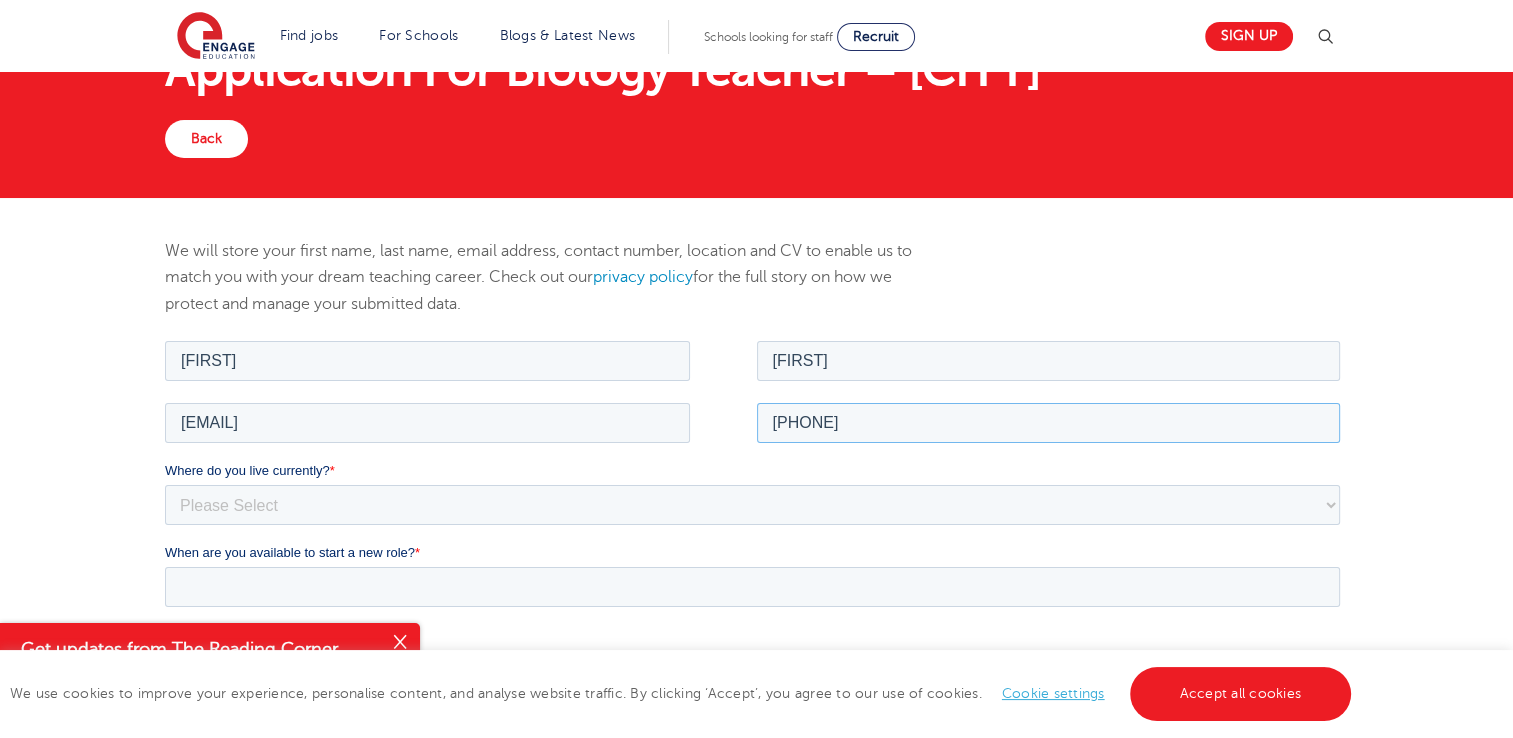 type on "07586458445" 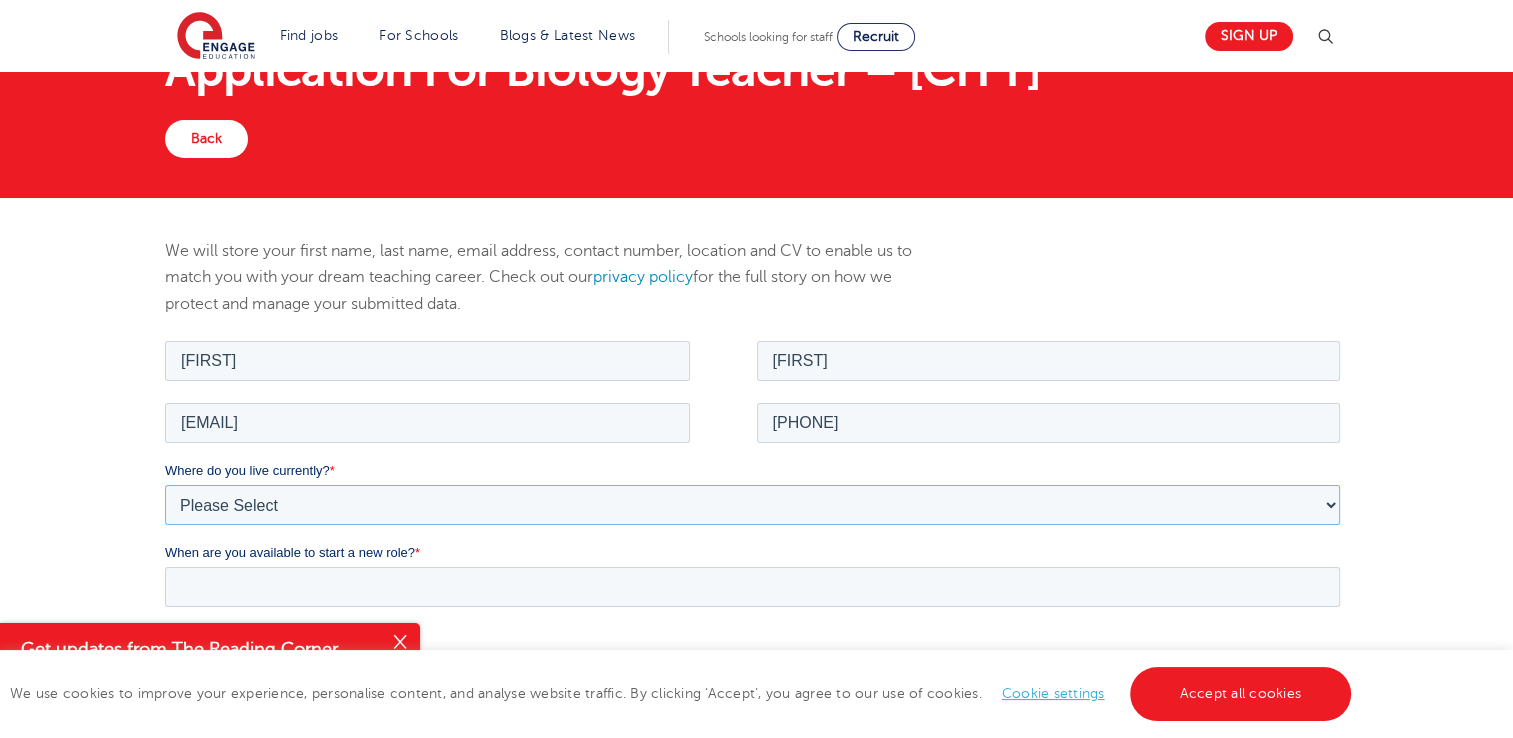 drag, startPoint x: 864, startPoint y: 430, endPoint x: 864, endPoint y: 522, distance: 92 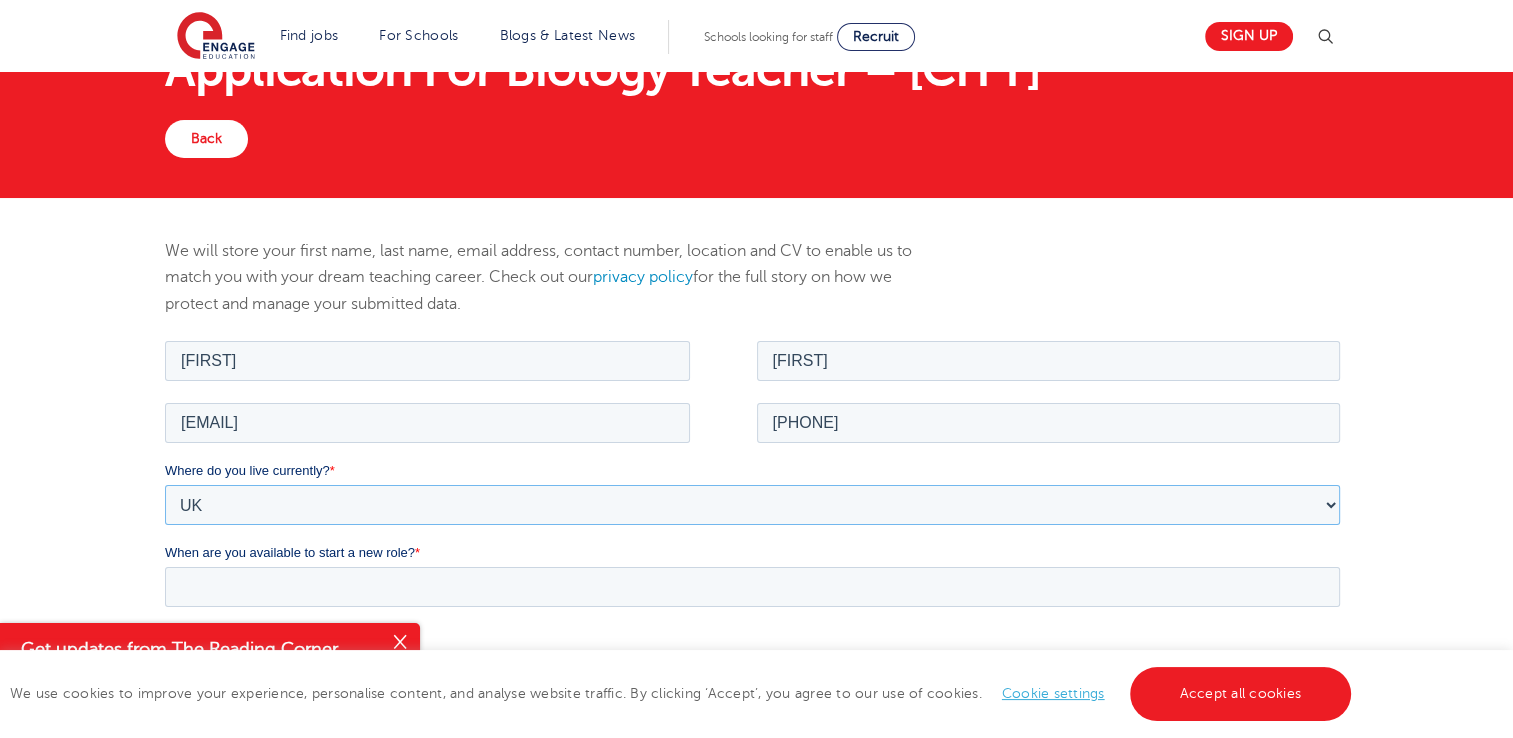 click on "Please Select UK Canada Ireland Australia New Zealand Europe USA South Africa Jamaica Africa Asia Middle East South America Caribbean" at bounding box center (752, 504) 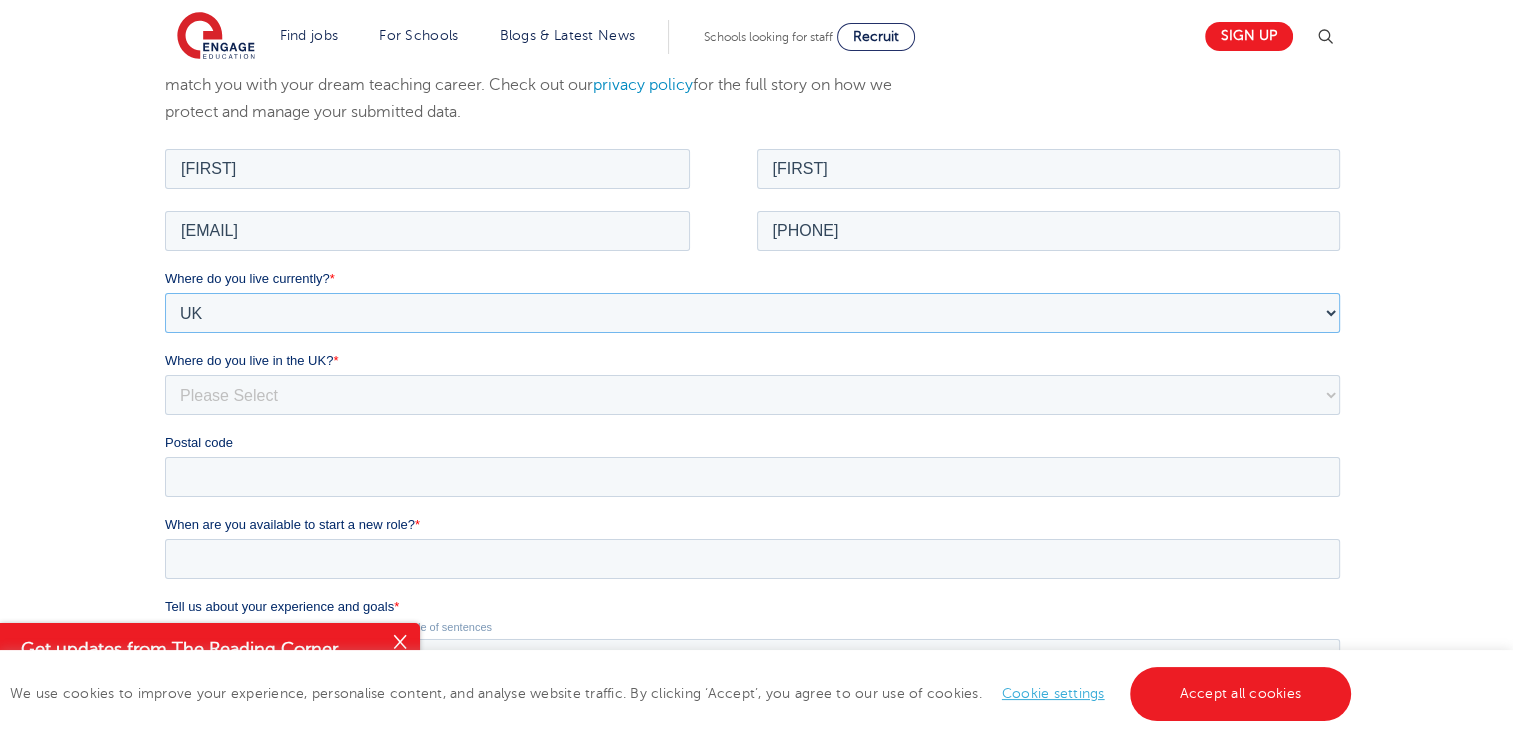 scroll, scrollTop: 292, scrollLeft: 0, axis: vertical 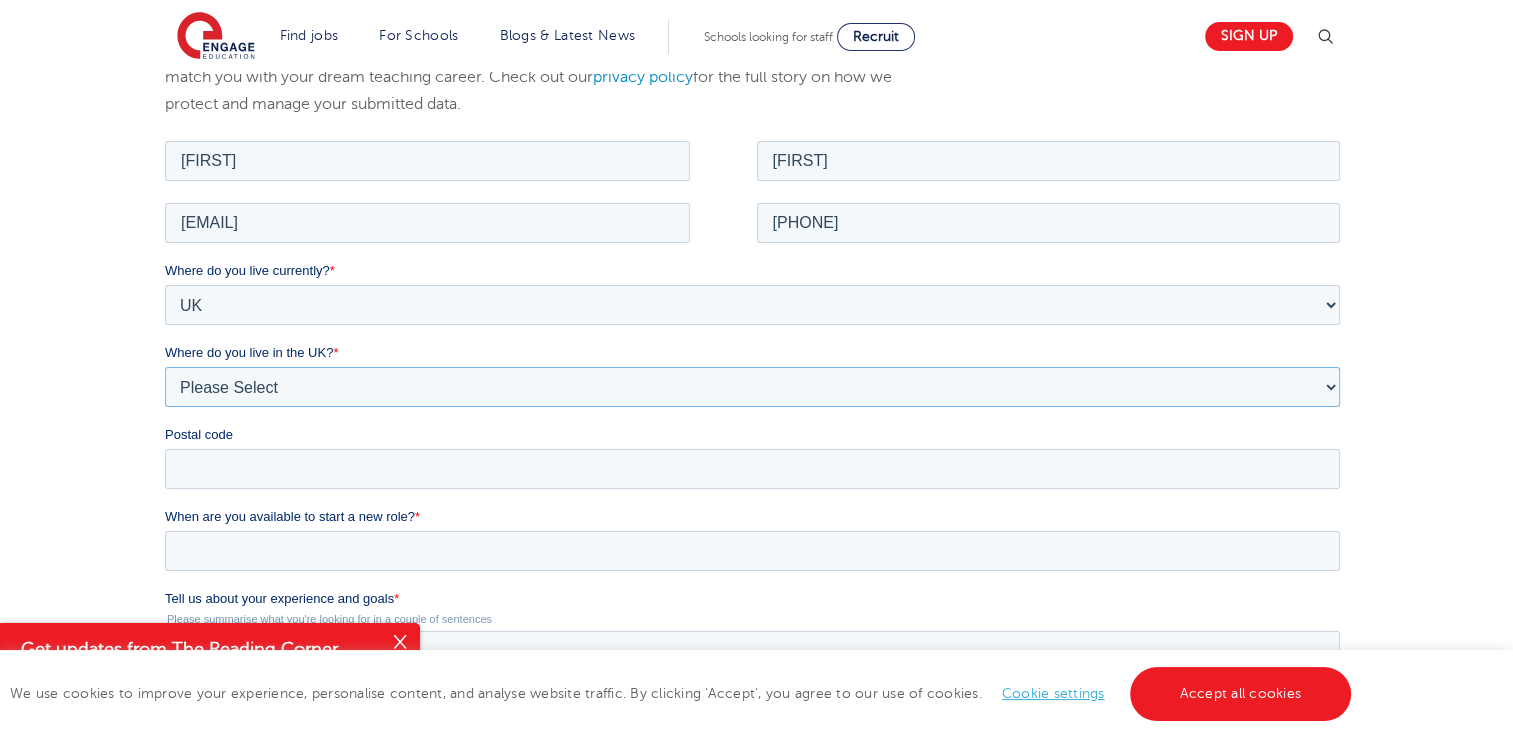 click on "Please Select Overseas Barnsley Bedfordshire Berkshire Bournemouth Bracknell Forest Bradford Brighton and Hove Bristol Buckinghamshire Calderdale Cambridgeshire Cheshire City of London City of Plymouth Cornwall County Durham Cumbria Derbyshire Devon Doncaster Dorset Durham Durham and North Yorkshire East Riding of Yorkshire East Sussex Essex Gloucestershire Hampshire Herefordshire Hertfordshire Hull Isle of Wight Kent Kirklees Lancashire Leeds Leicestershire Lincolnshire London Luton Luton South Luton Town Centre Manchester Medway Merseyside Milton Keynes Norfolk Northamptonshire North Somerset Northumberland North Yorkshire Nottinghamshire Oxfordshire Peterborough Poole Portsmouth Reading Rotherham Rutland Sheffield Shropshire Slough Somerset Southampton Southend On Sea South Yorkshire Staffordshire Suffolk Surrey Thurrock Torbay Tyne and Wear Wakefield Warwickshire West Berkshire West Midlands West Sussex West Yorkshire Wiltshire Windsor and Maidenhead Wokingham Worcestershire York" at bounding box center [752, 386] 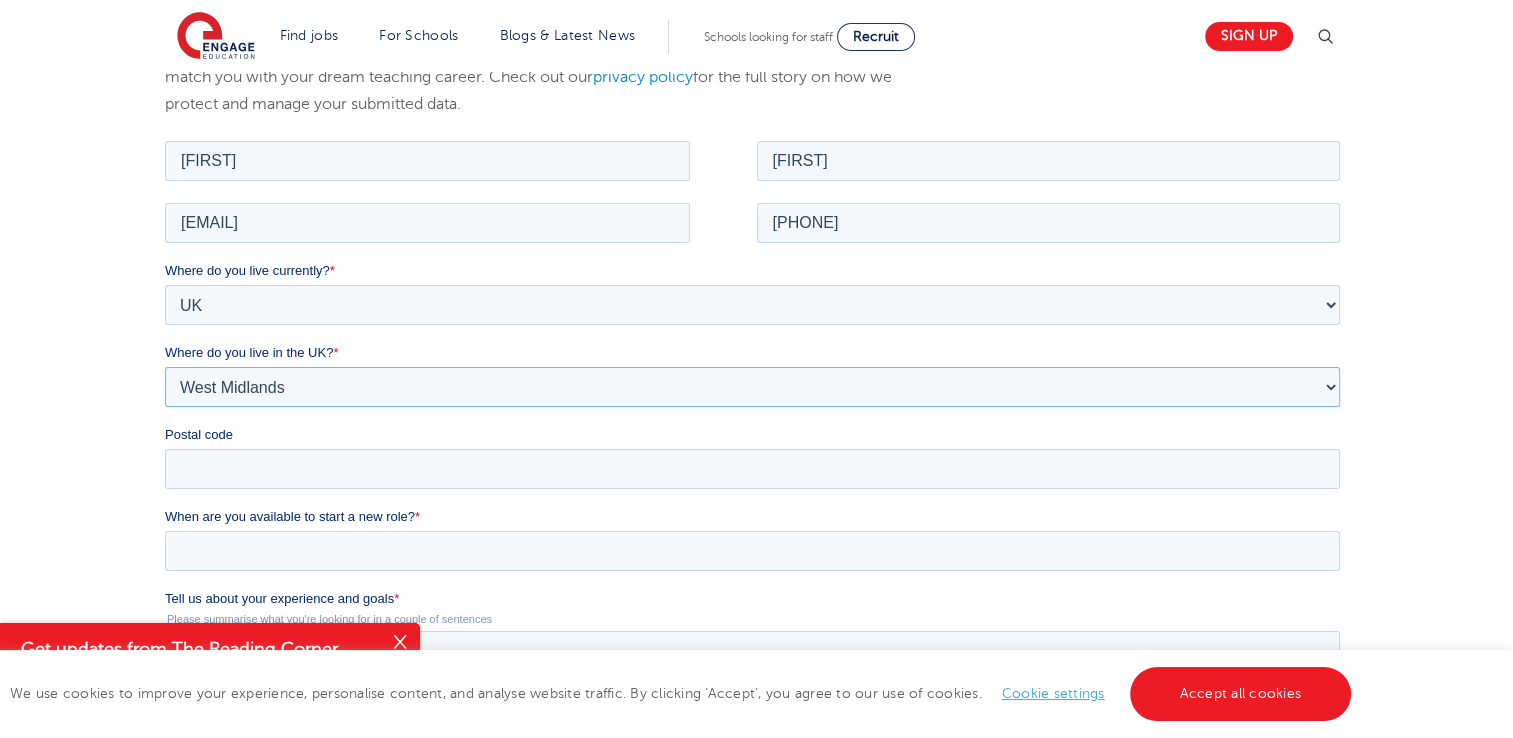 click on "Please Select Overseas Barnsley Bedfordshire Berkshire Bournemouth Bracknell Forest Bradford Brighton and Hove Bristol Buckinghamshire Calderdale Cambridgeshire Cheshire City of London City of Plymouth Cornwall County Durham Cumbria Derbyshire Devon Doncaster Dorset Durham Durham and North Yorkshire East Riding of Yorkshire East Sussex Essex Gloucestershire Hampshire Herefordshire Hertfordshire Hull Isle of Wight Kent Kirklees Lancashire Leeds Leicestershire Lincolnshire London Luton Luton South Luton Town Centre Manchester Medway Merseyside Milton Keynes Norfolk Northamptonshire North Somerset Northumberland North Yorkshire Nottinghamshire Oxfordshire Peterborough Poole Portsmouth Reading Rotherham Rutland Sheffield Shropshire Slough Somerset Southampton Southend On Sea South Yorkshire Staffordshire Suffolk Surrey Thurrock Torbay Tyne and Wear Wakefield Warwickshire West Berkshire West Midlands West Sussex West Yorkshire Wiltshire Windsor and Maidenhead Wokingham Worcestershire York" at bounding box center [752, 386] 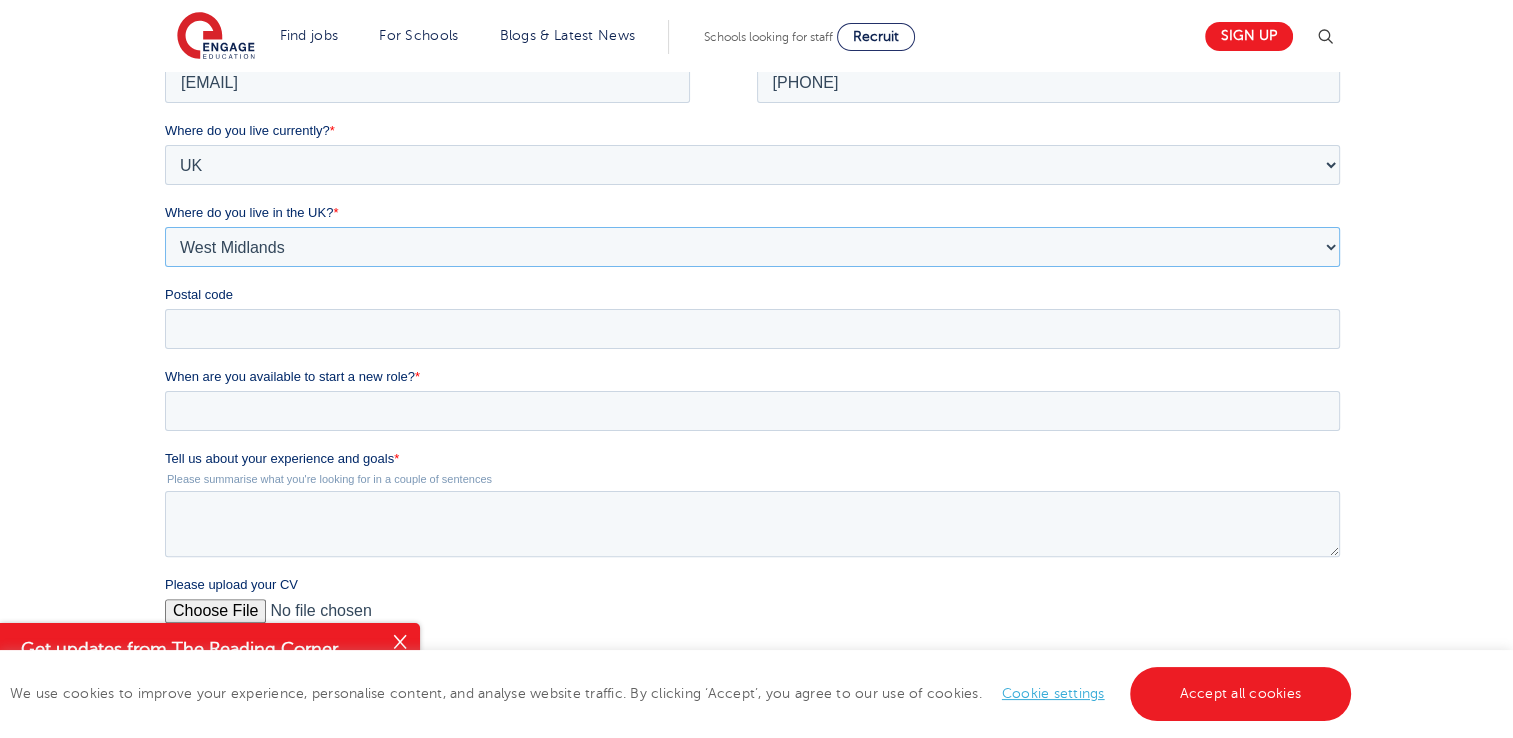 scroll, scrollTop: 434, scrollLeft: 0, axis: vertical 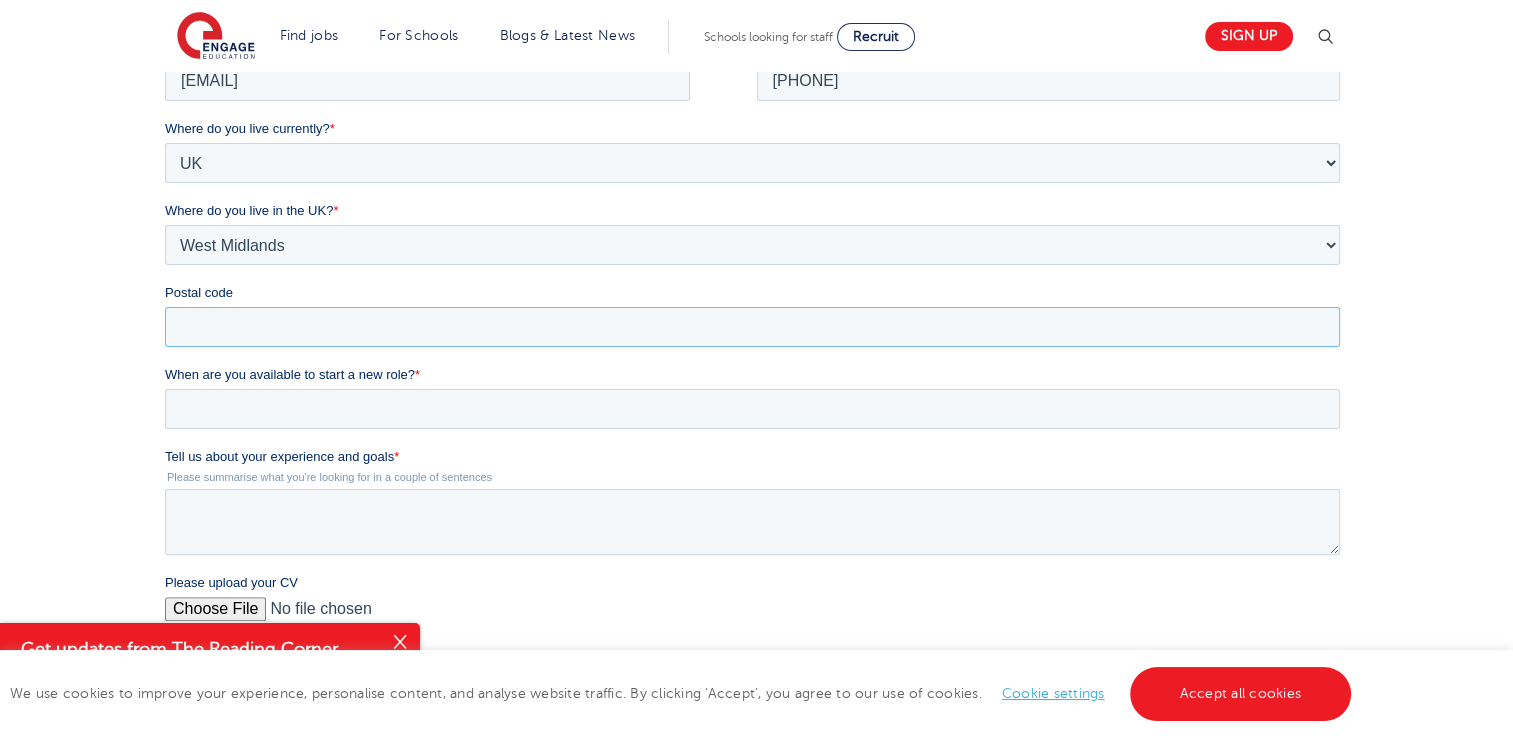 click on "Postal code" at bounding box center (752, 327) 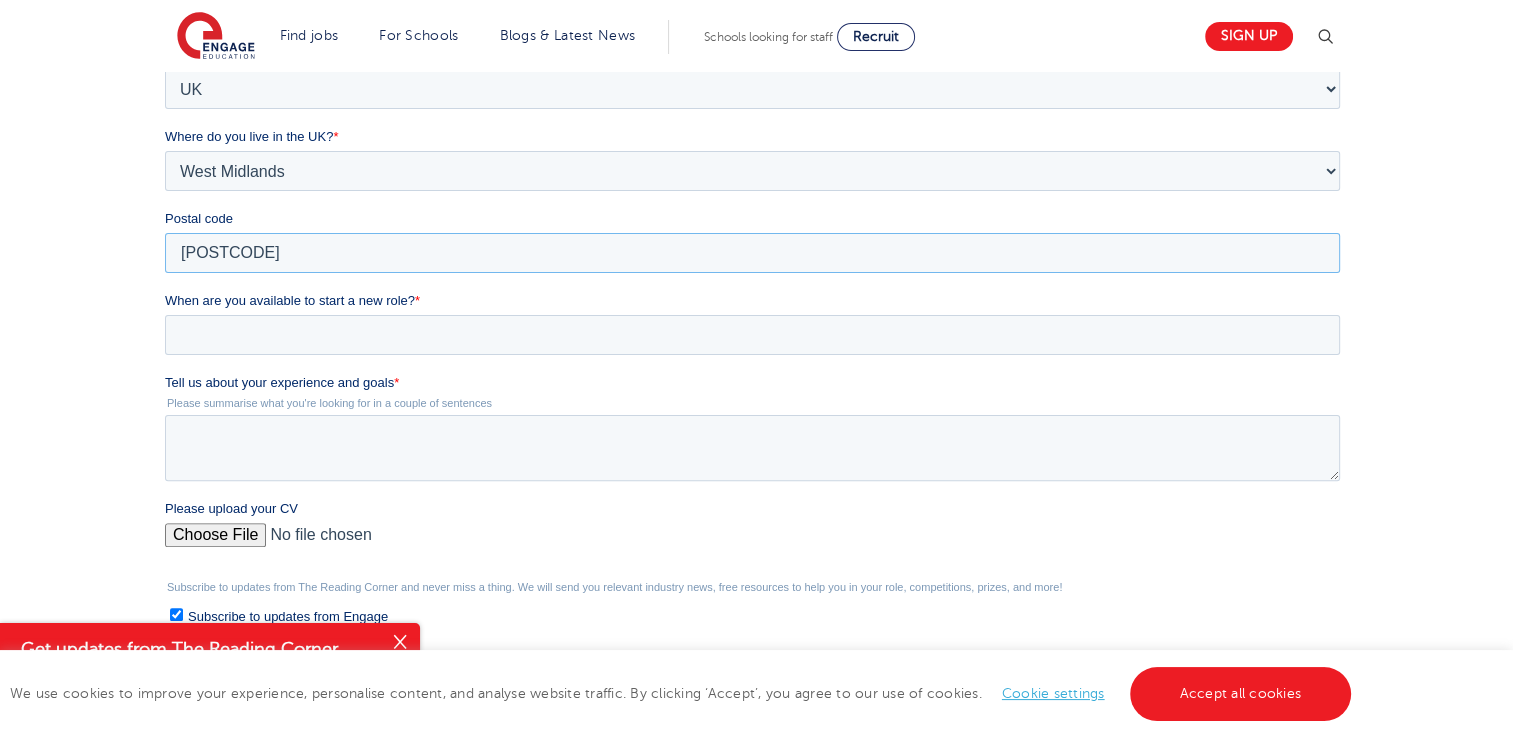 scroll, scrollTop: 516, scrollLeft: 0, axis: vertical 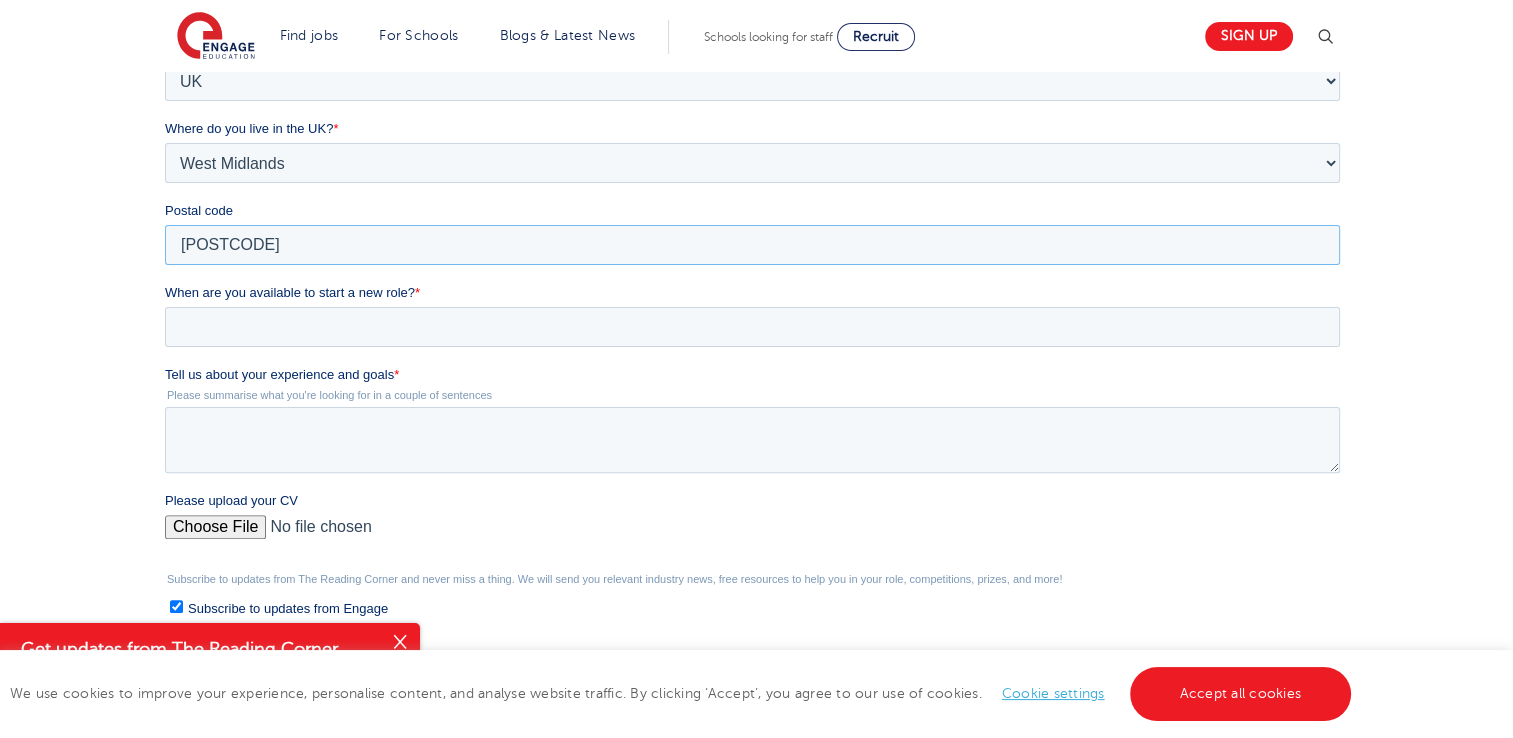 type on "CV1 1GU" 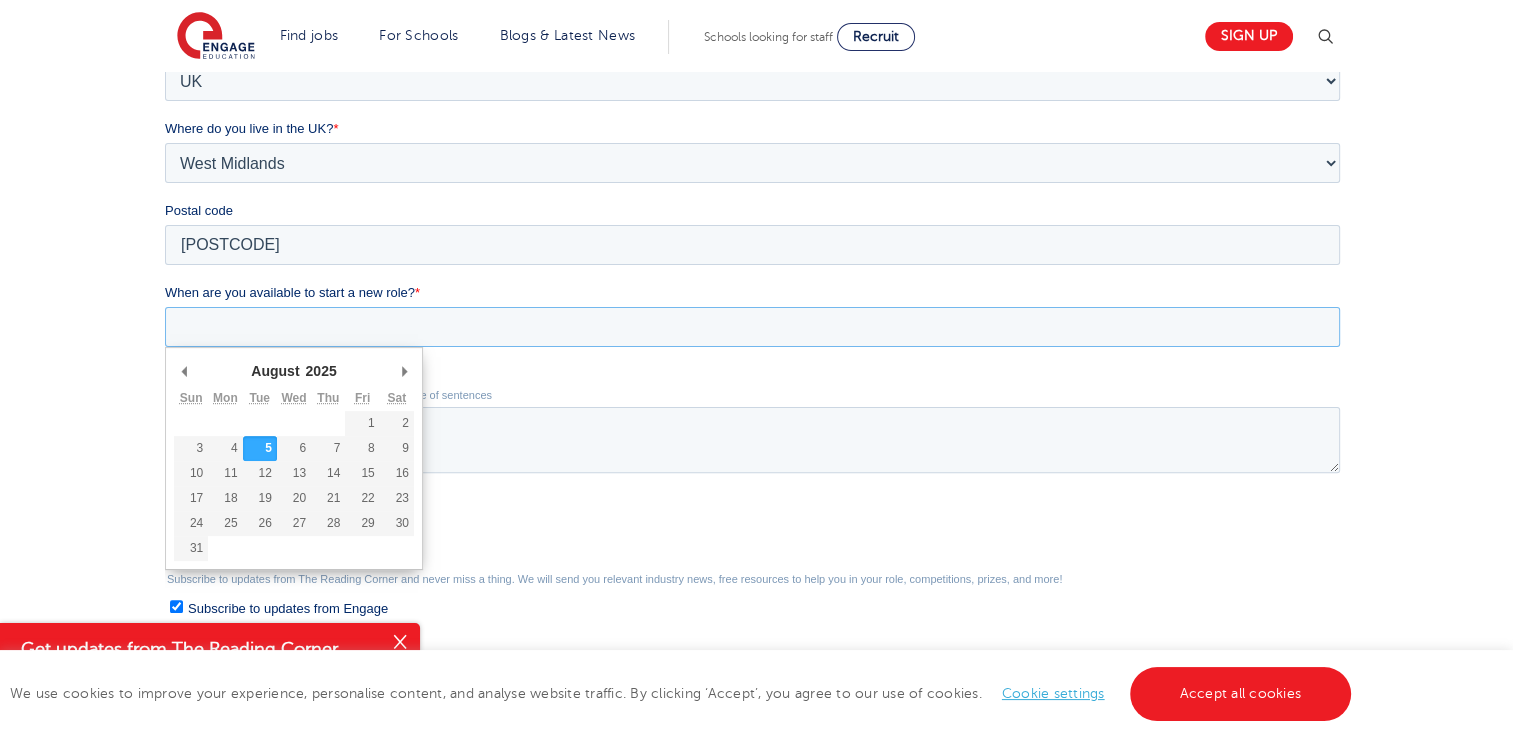 click on "When are you available to start a new role? *" at bounding box center [752, 327] 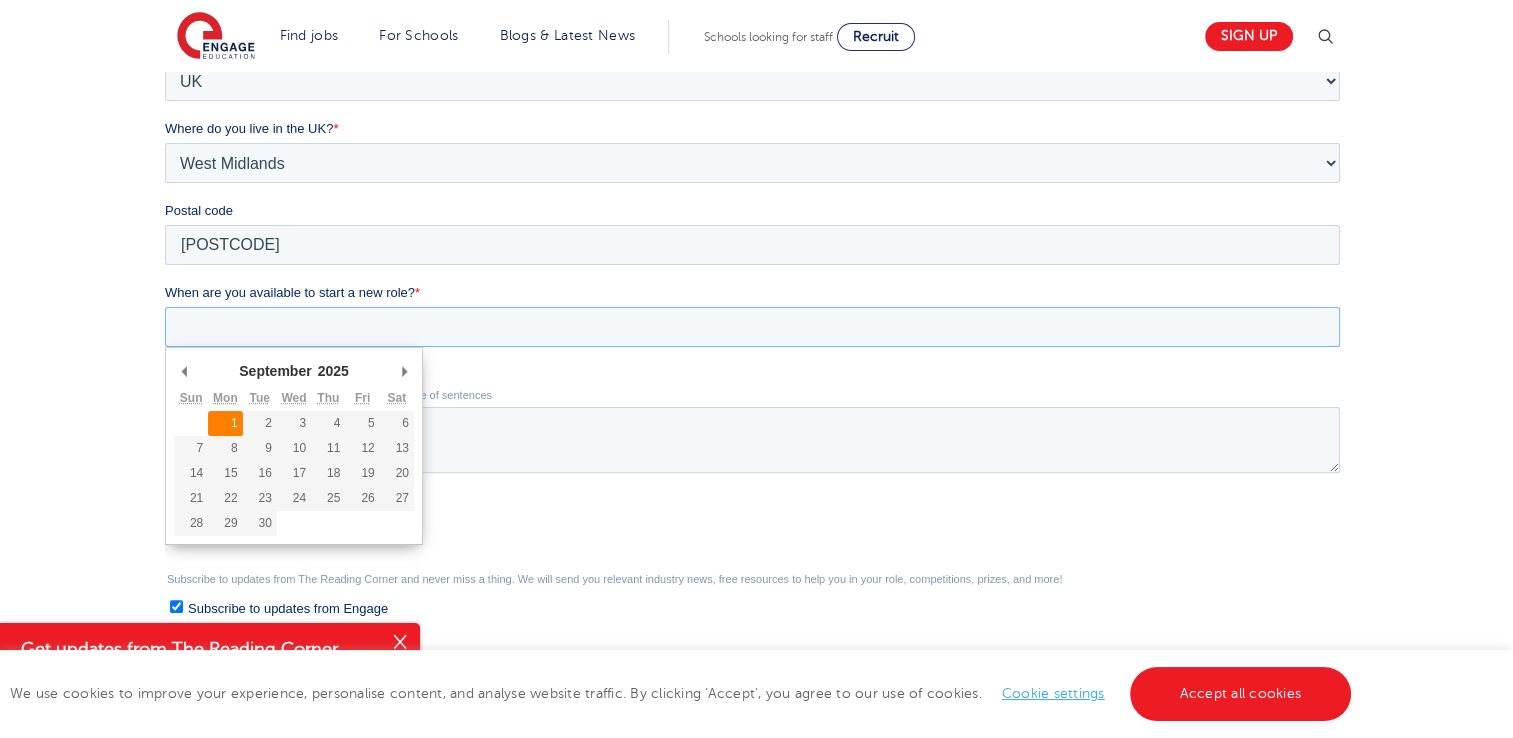 type on "2025-09-01" 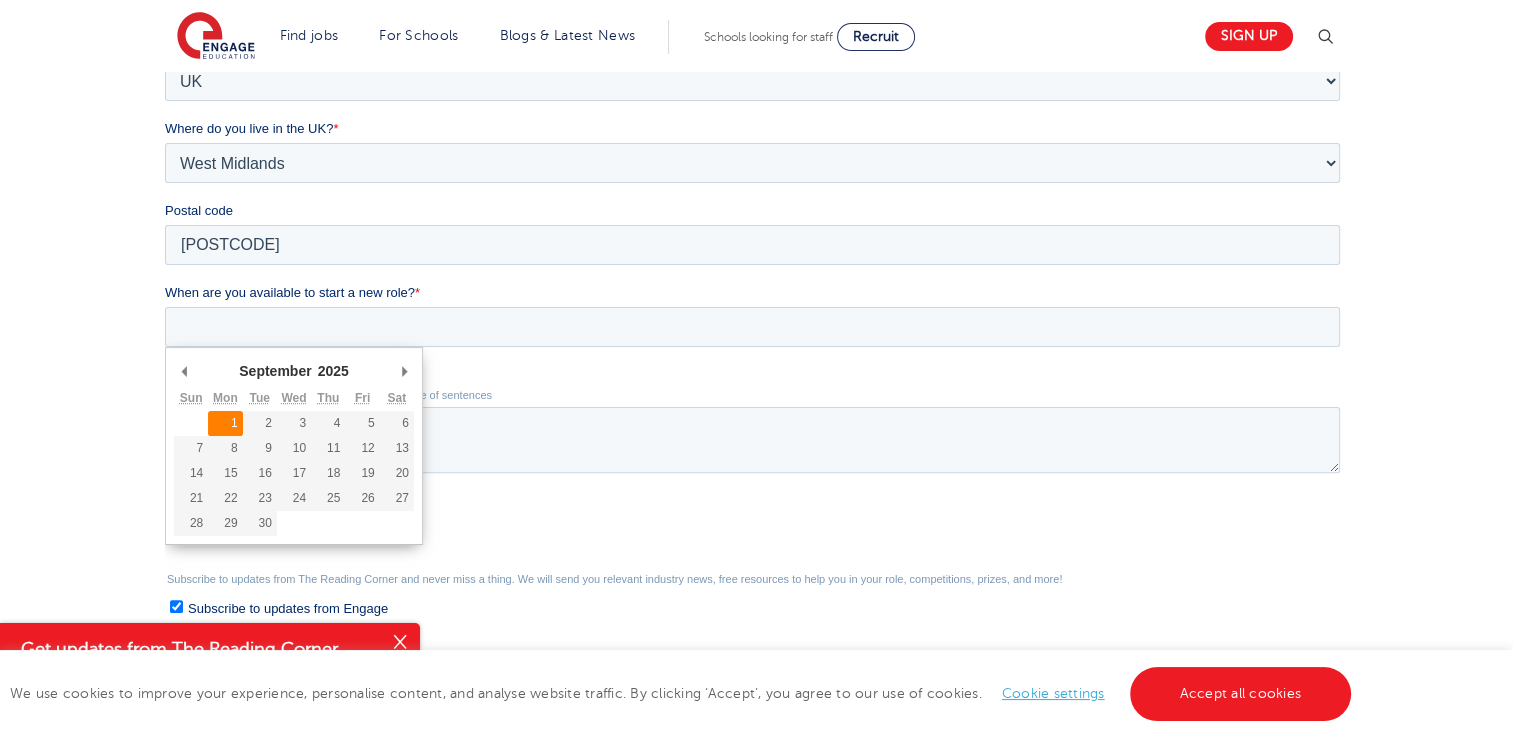 type on "2025/09/01" 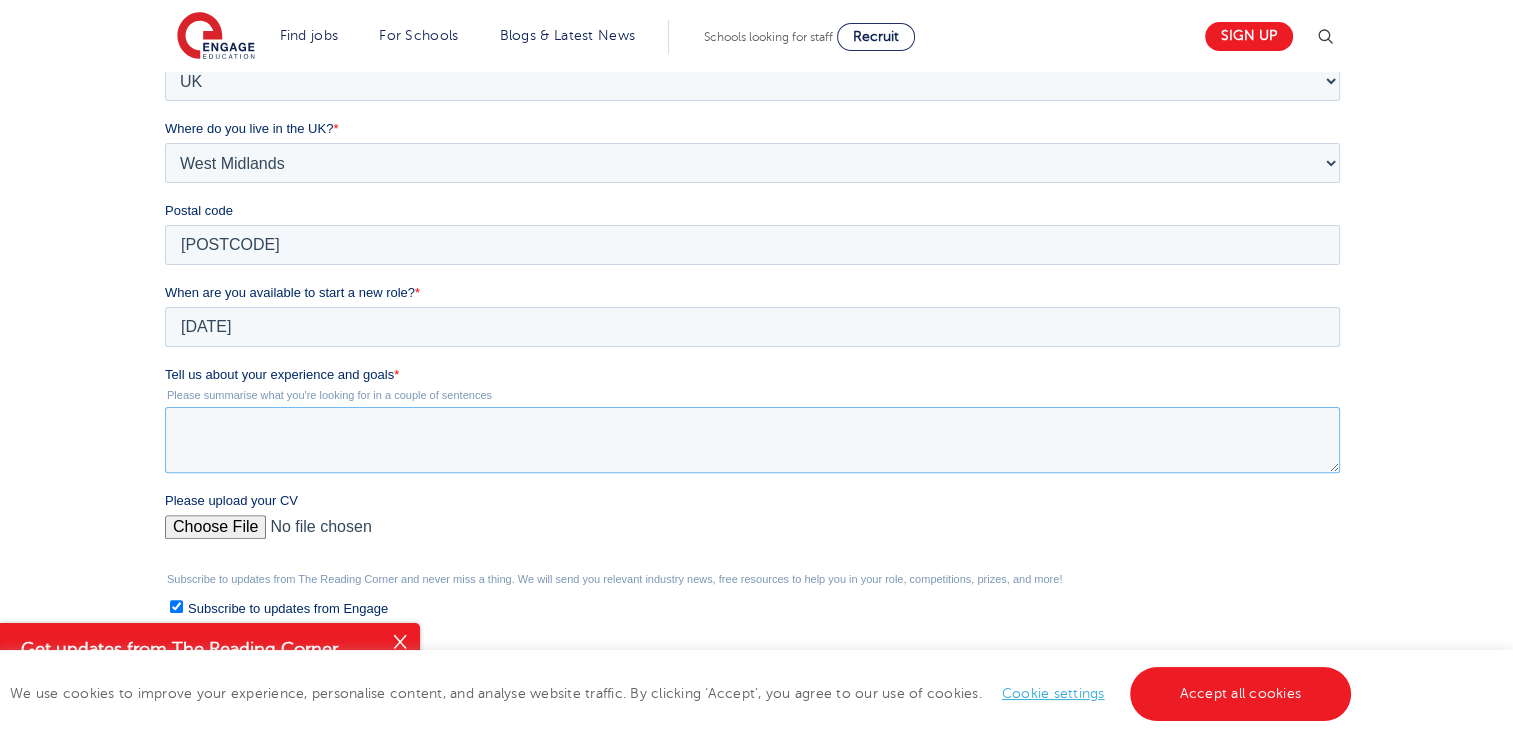 click on "Tell us about your experience and goals *" at bounding box center [752, 440] 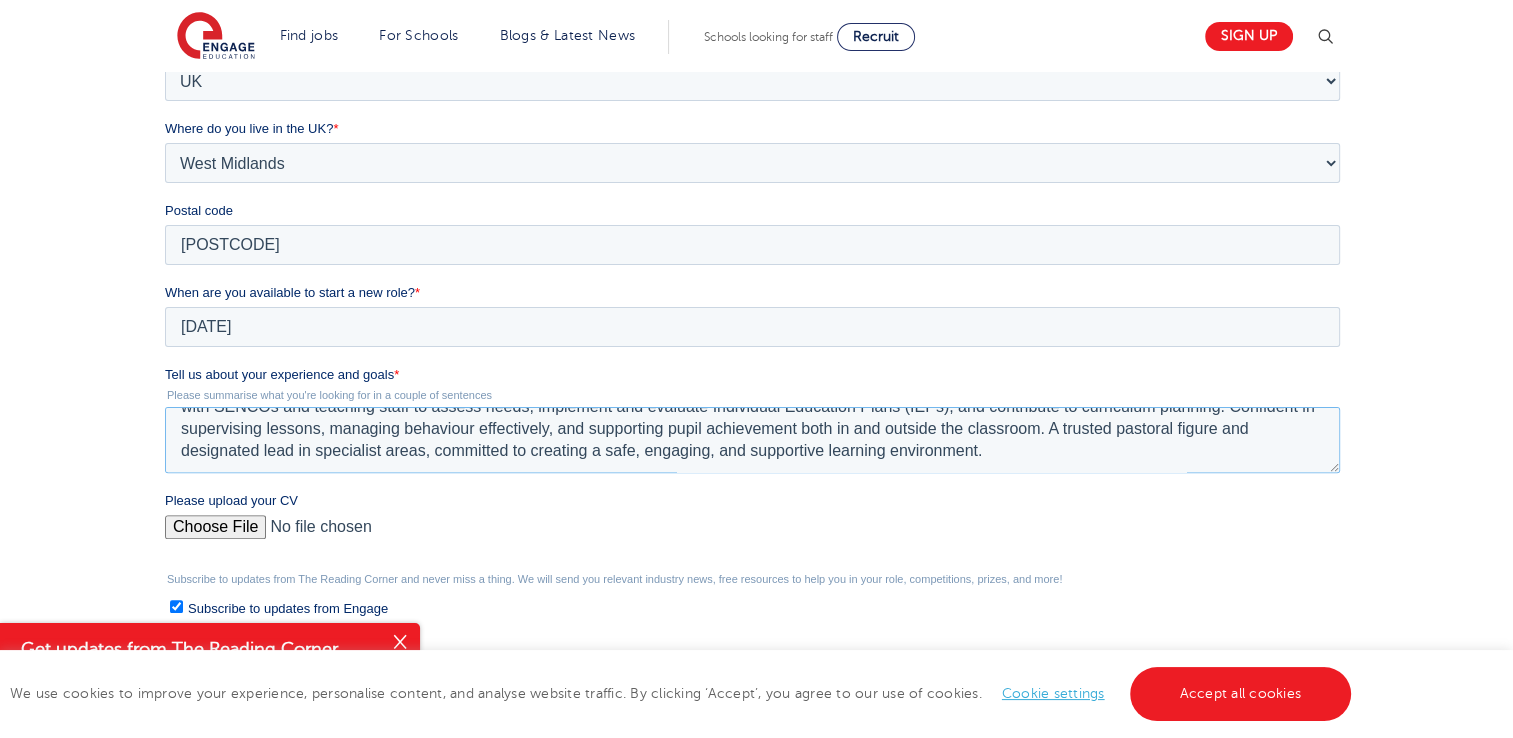 scroll, scrollTop: 0, scrollLeft: 0, axis: both 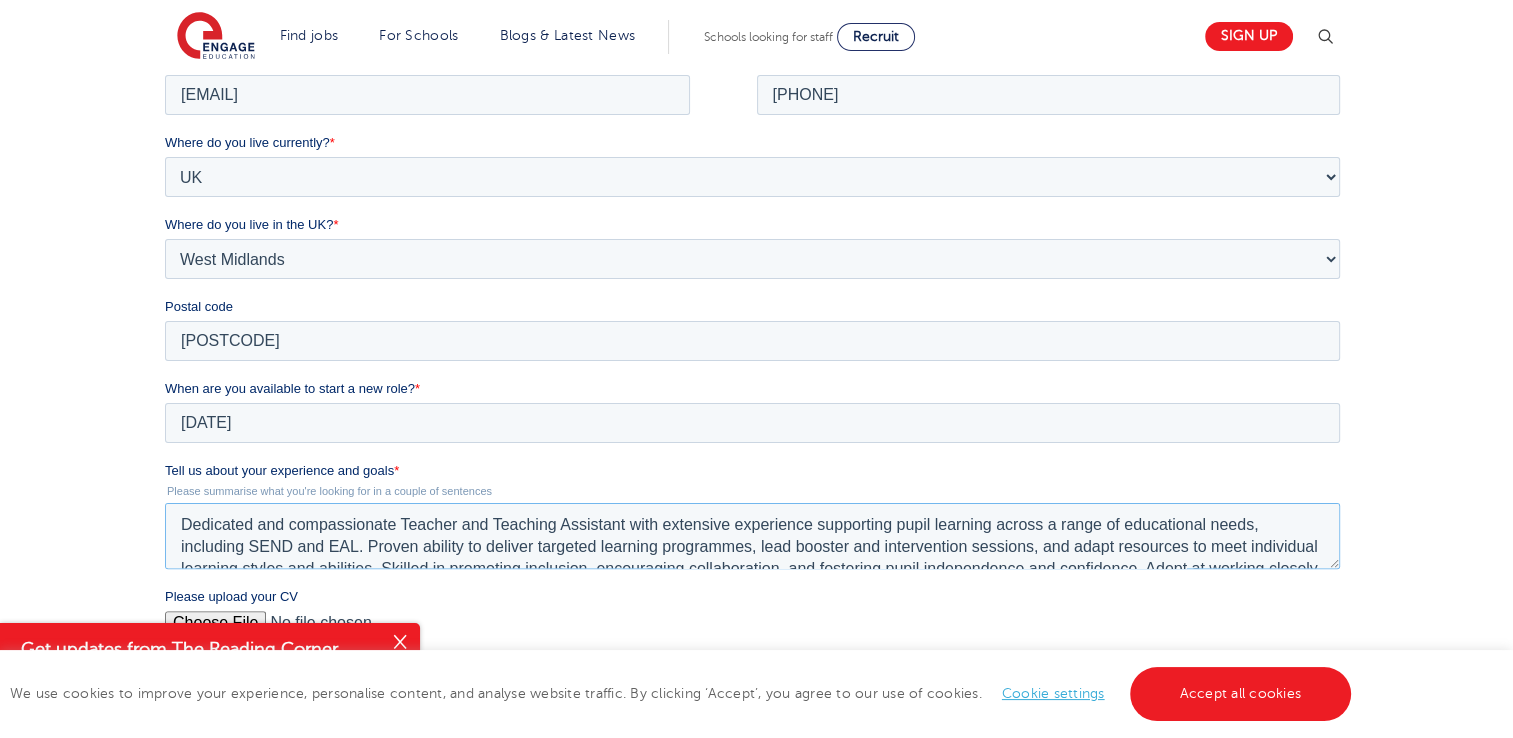click on "Dedicated and compassionate Teacher and Teaching Assistant with extensive experience supporting pupil learning across a range of educational needs, including SEND and EAL. Proven ability to deliver targeted learning programmes, lead booster and intervention sessions, and adapt resources to meet individual learning styles and abilities. Skilled in promoting inclusion, encouraging collaboration, and fostering pupil independence and confidence. Adept at working closely with SENCOs and teaching staff to assess needs, implement and evaluate Individual Education Plans (IEPs), and contribute to curriculum planning. Confident in supervising lessons, managing behaviour effectively, and supporting pupil achievement both in and outside the classroom. A trusted pastoral figure and designated lead in specialist areas, committed to creating a safe, engaging, and supportive learning environment." at bounding box center [752, 535] 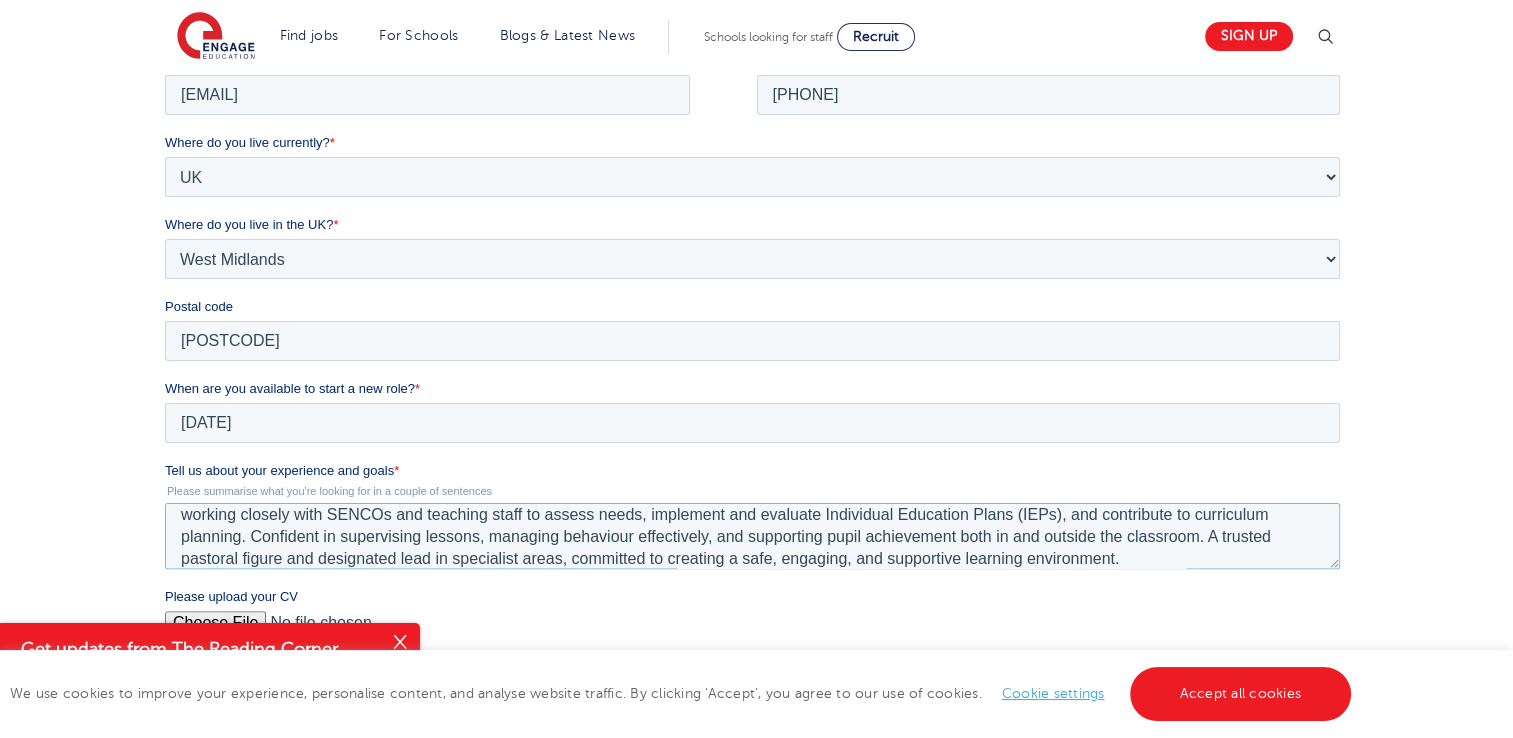 scroll, scrollTop: 76, scrollLeft: 0, axis: vertical 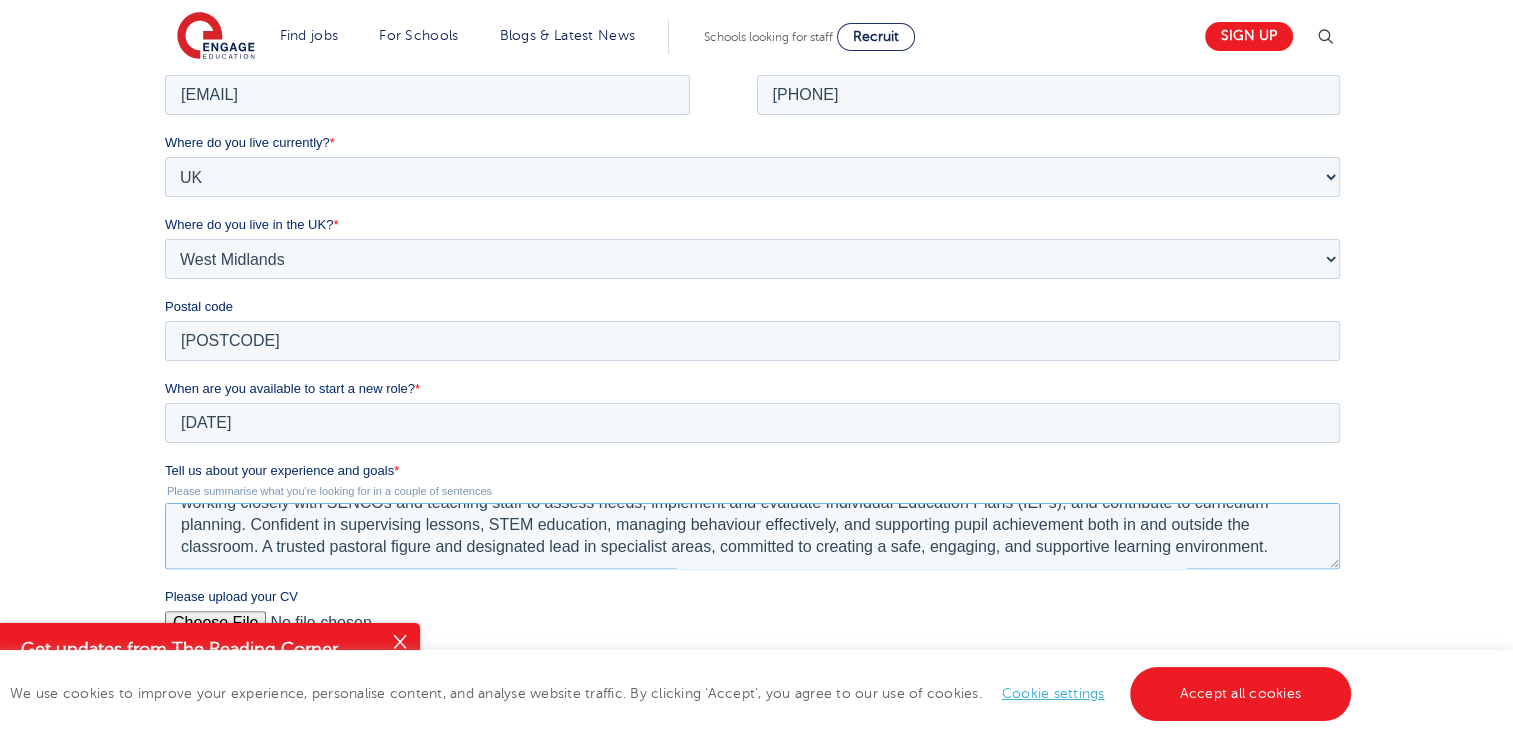 type on "Dedicated and compassionate  SCIENCE Teacher and Teaching Assistant with extensive experience supporting pupil learning across a range of educational needs, including SEND and EAL. Proven ability to deliver targeted learning programmes, lead booster and intervention sessions, and adapt resources to meet individual learning styles and abilities. Skilled in promoting inclusion, encouraging collaboration, and fostering pupil independence and confidence. Adept at working closely with SENCOs and teaching staff to assess needs, implement and evaluate Individual Education Plans (IEPs), and contribute to curriculum planning. Confident in supervising lessons, STEM education,  managing behaviour effectively, and supporting pupil achievement both in and outside the classroom. A trusted pastoral figure and designated lead in specialist areas, committed to creating a safe, engaging, and supportive learning environment." 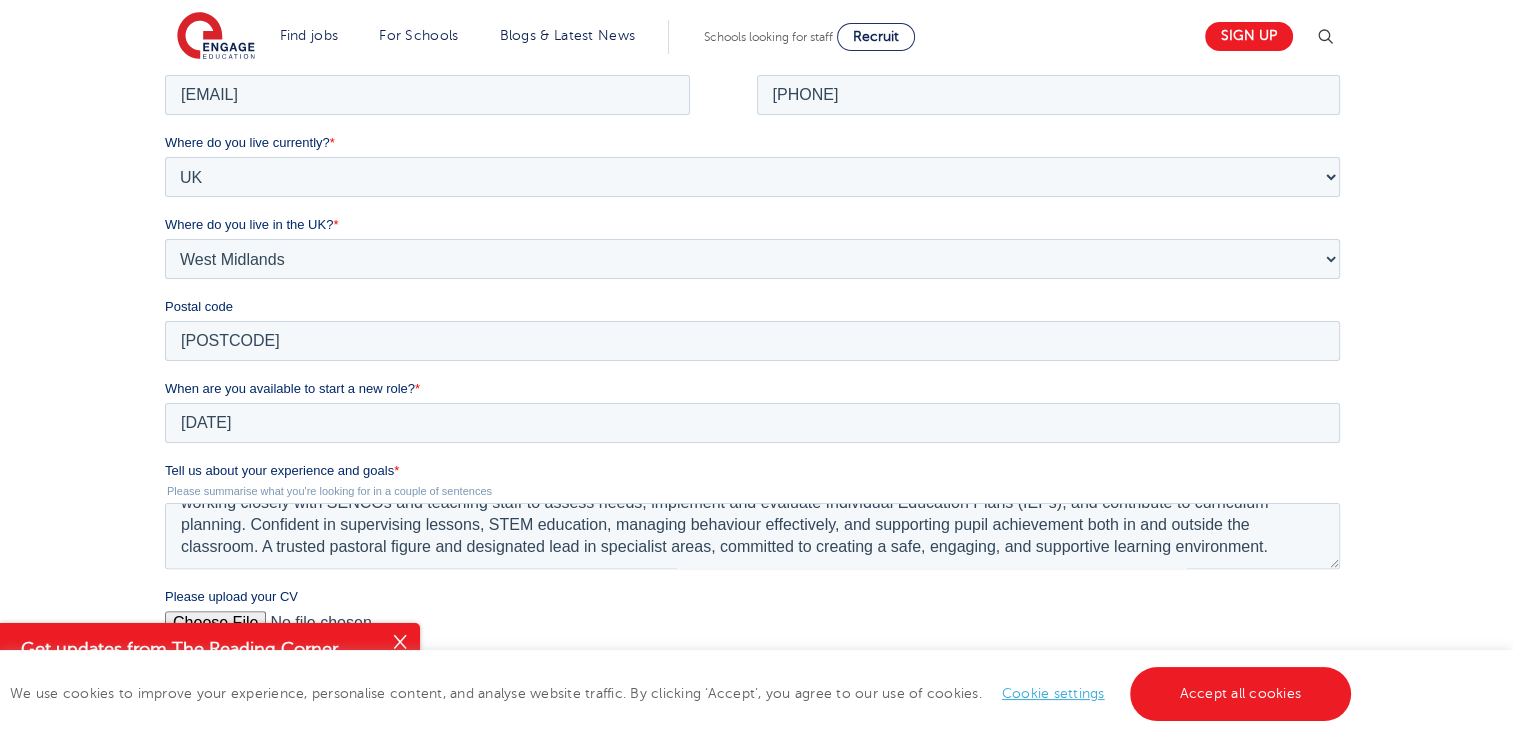 click on "Please upload your CV" at bounding box center (752, 630) 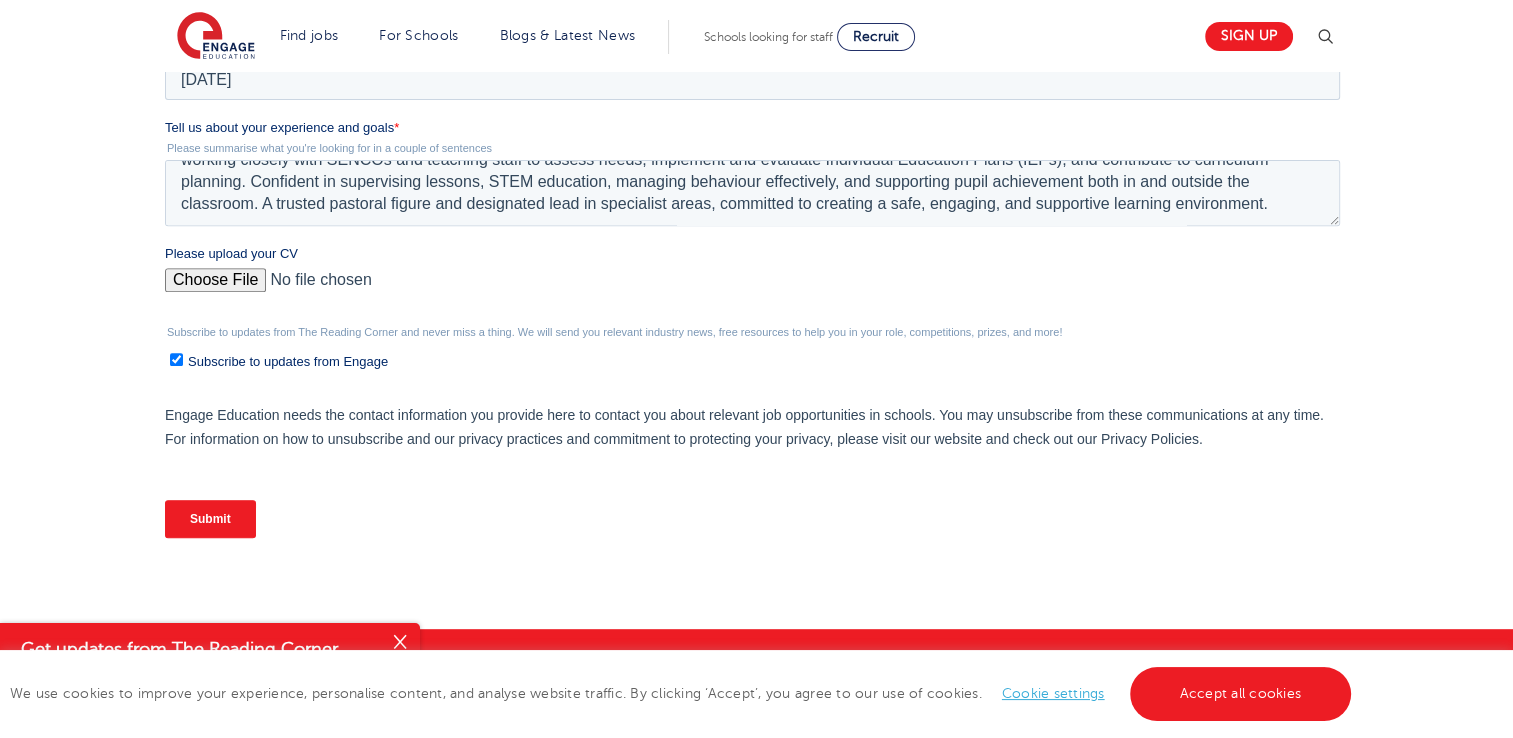scroll, scrollTop: 764, scrollLeft: 0, axis: vertical 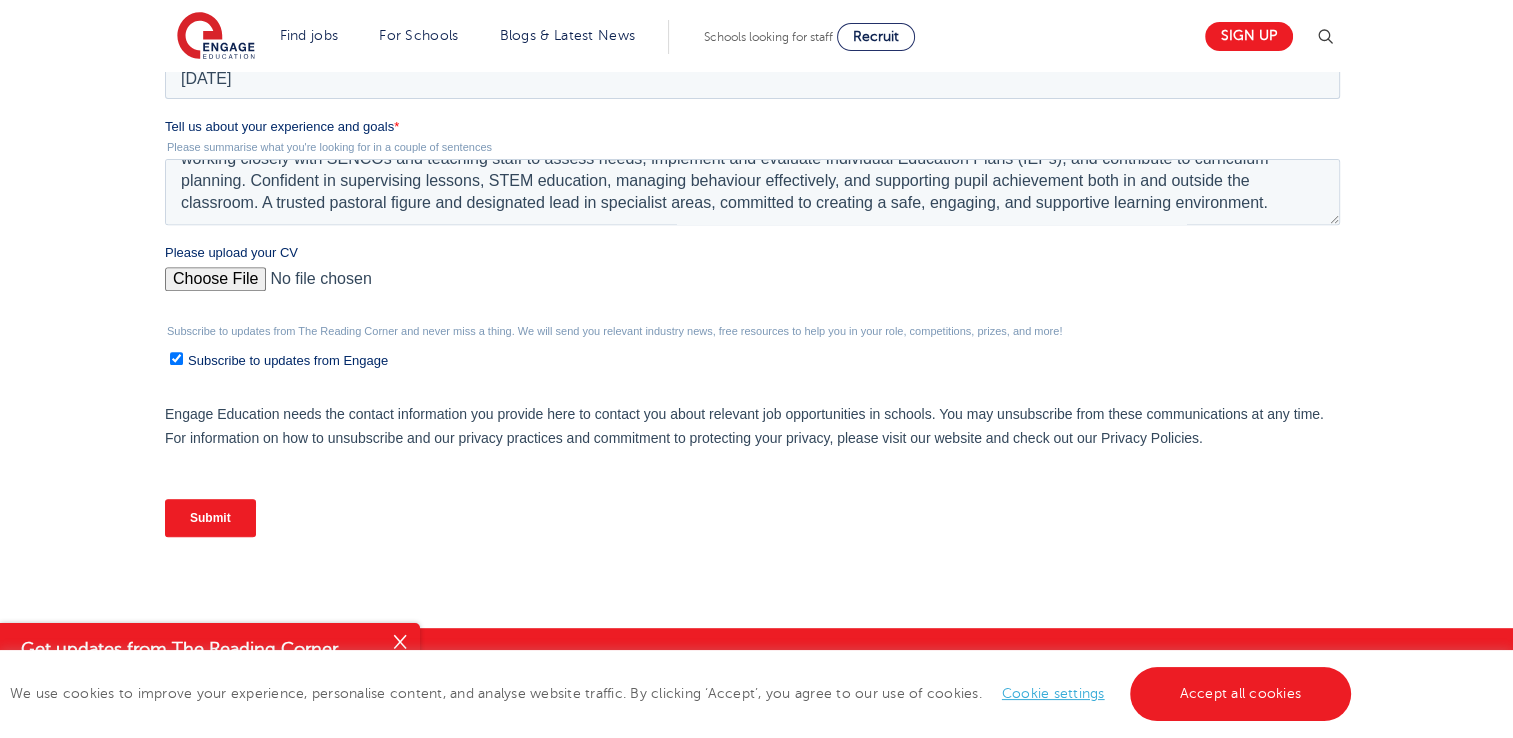 click on "Submit" at bounding box center (210, 518) 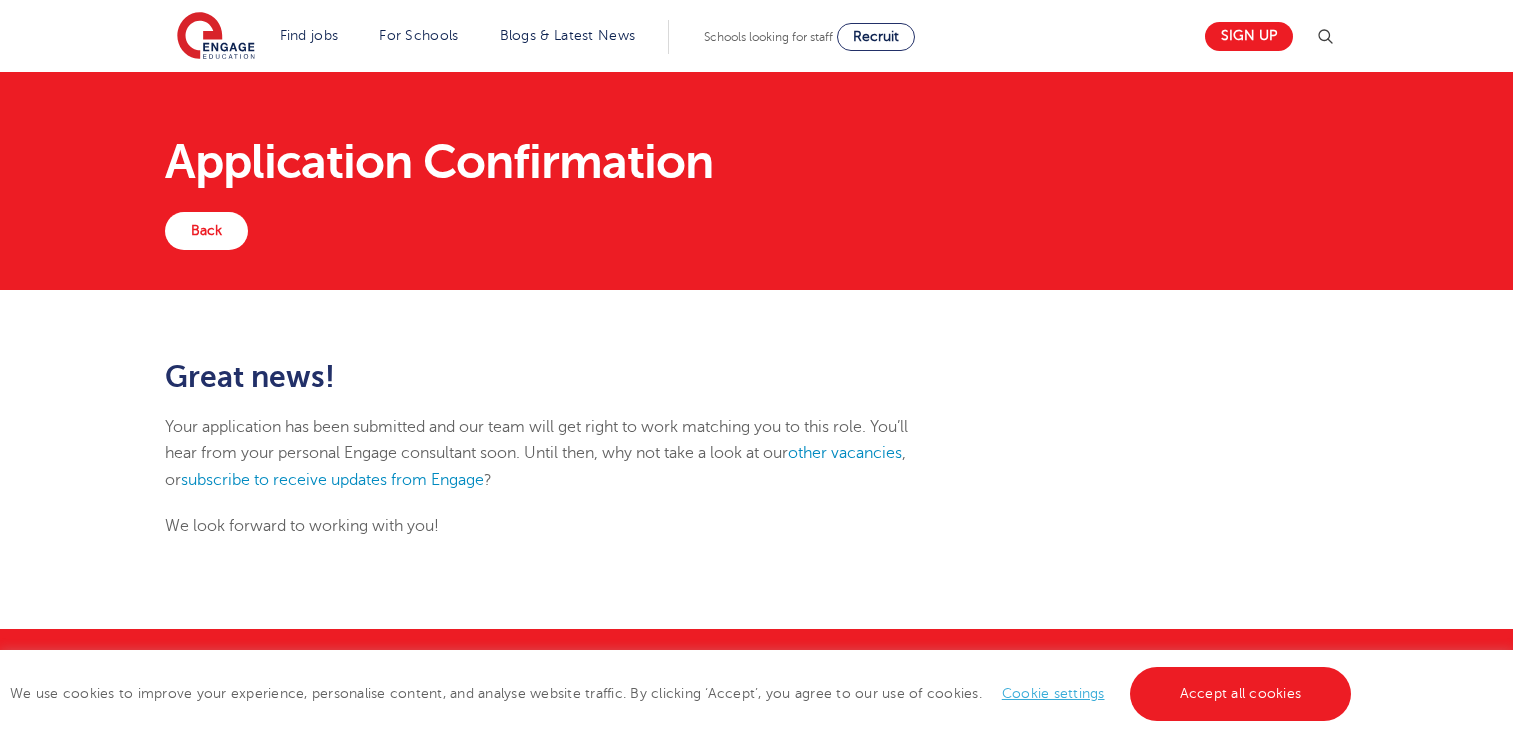 scroll, scrollTop: 0, scrollLeft: 0, axis: both 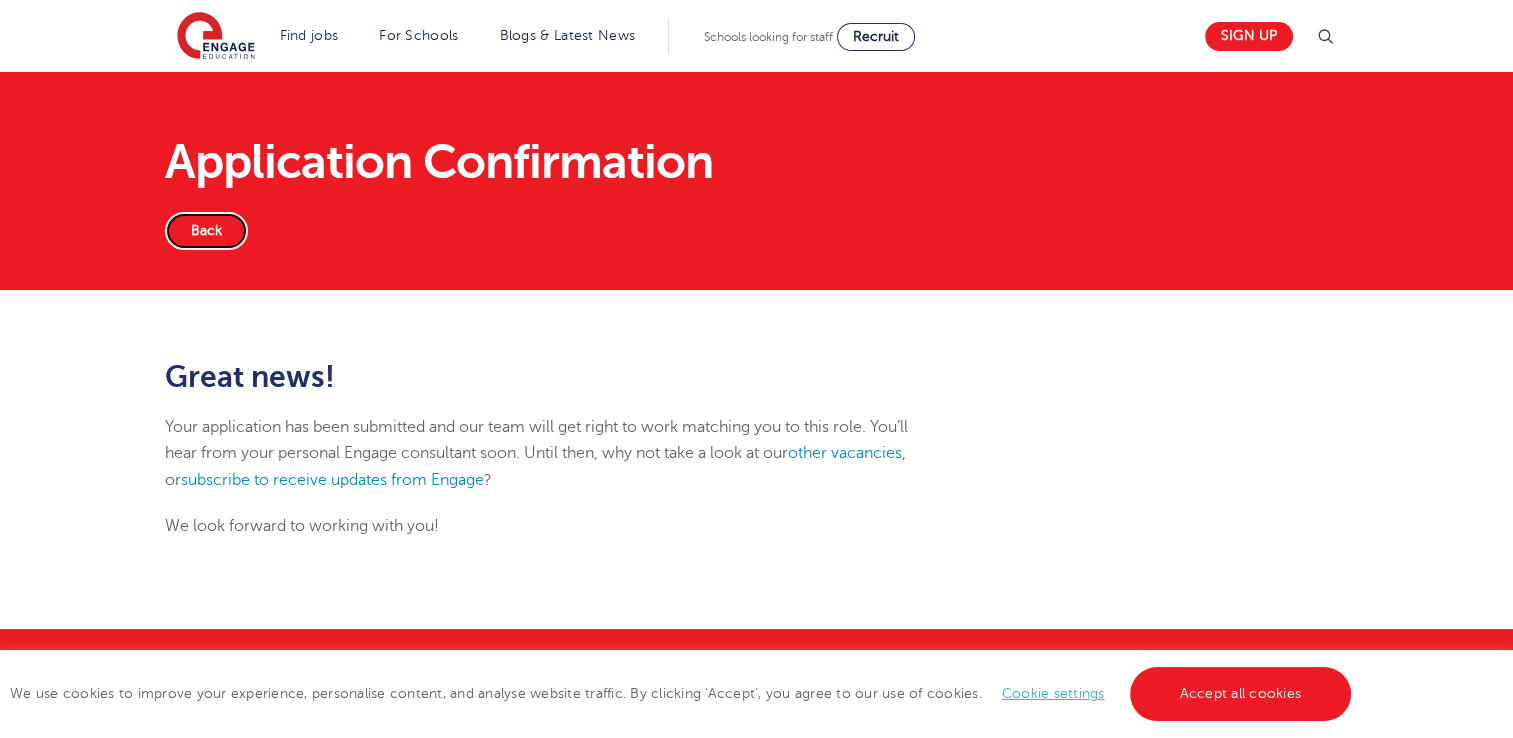 click on "Back" at bounding box center (206, 231) 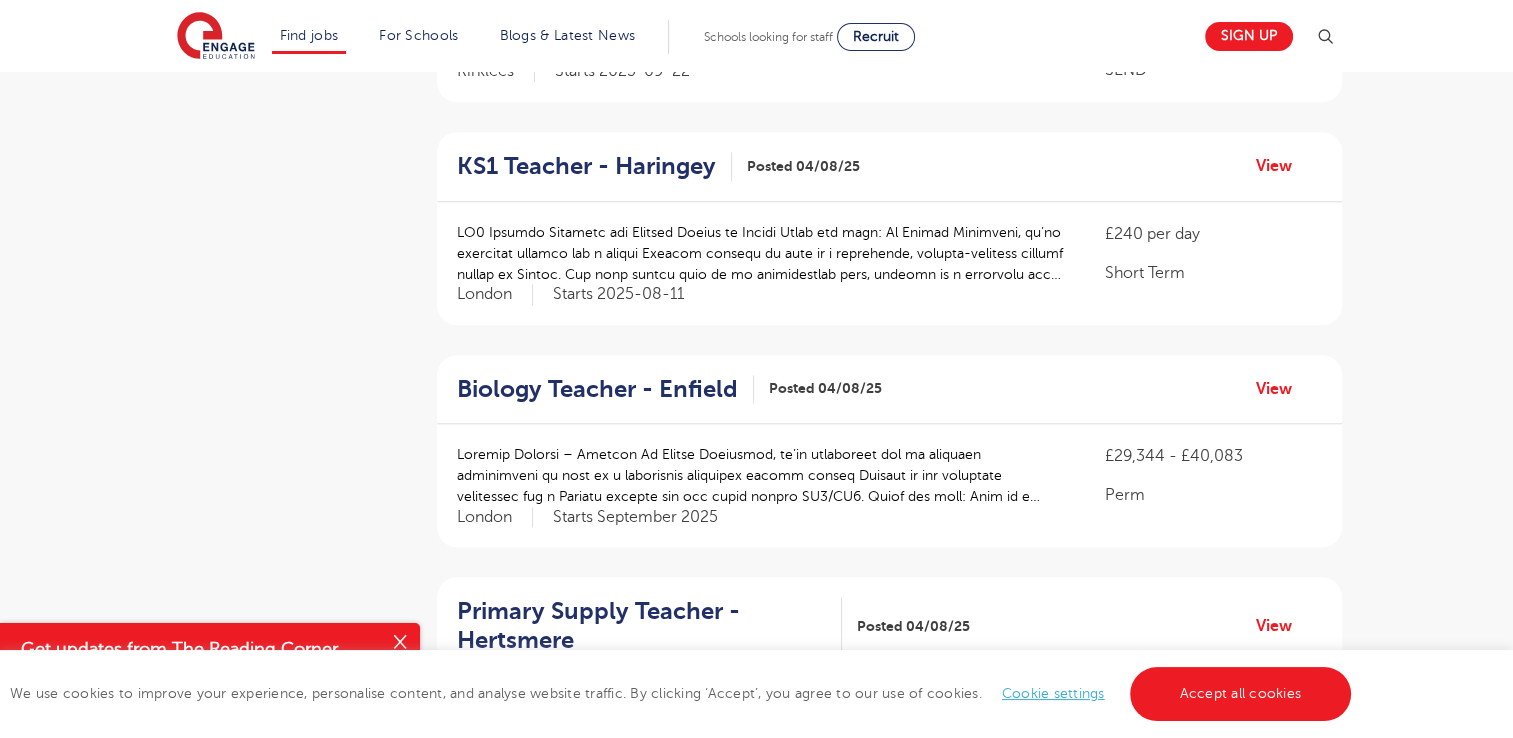 scroll, scrollTop: 1944, scrollLeft: 0, axis: vertical 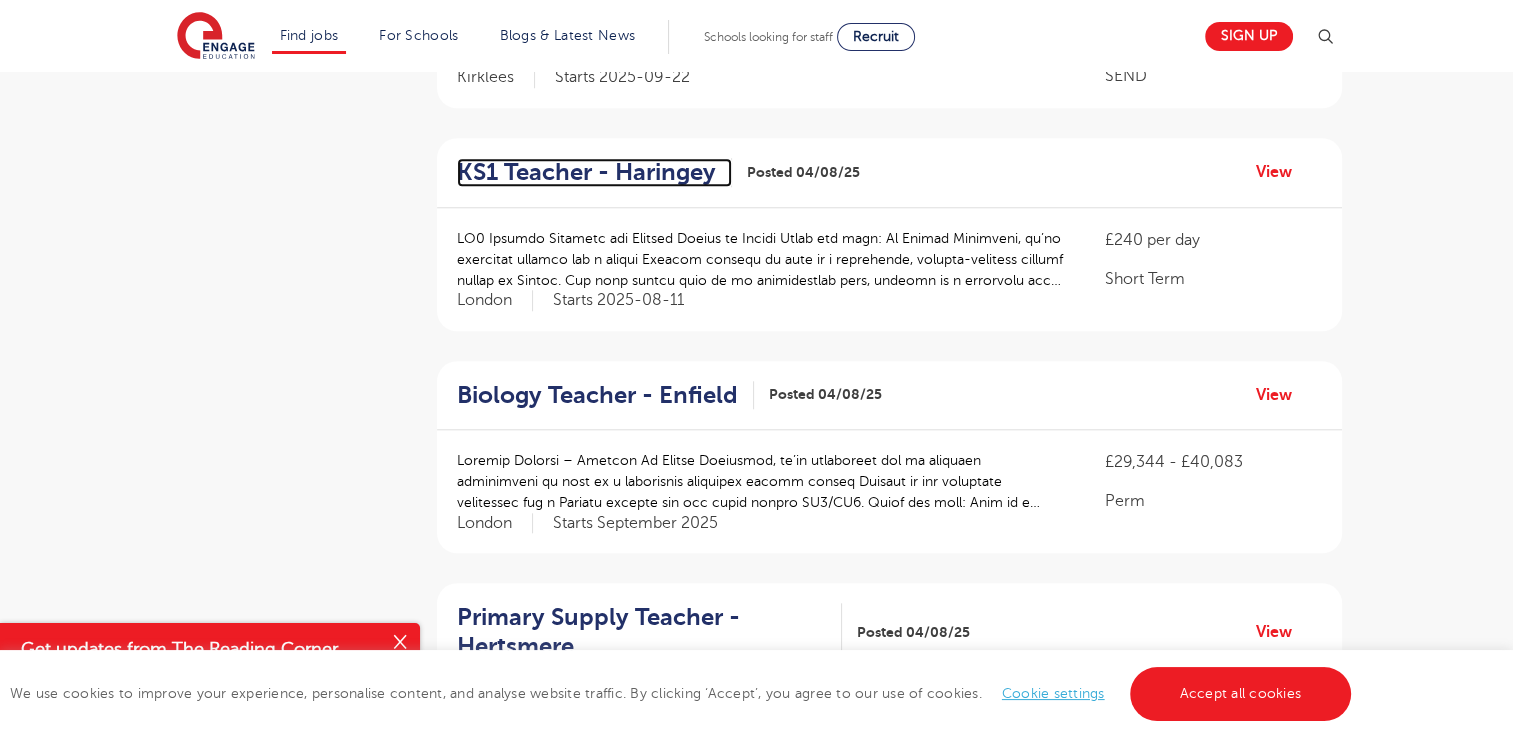 click on "KS1 Teacher - Haringey" at bounding box center (586, 172) 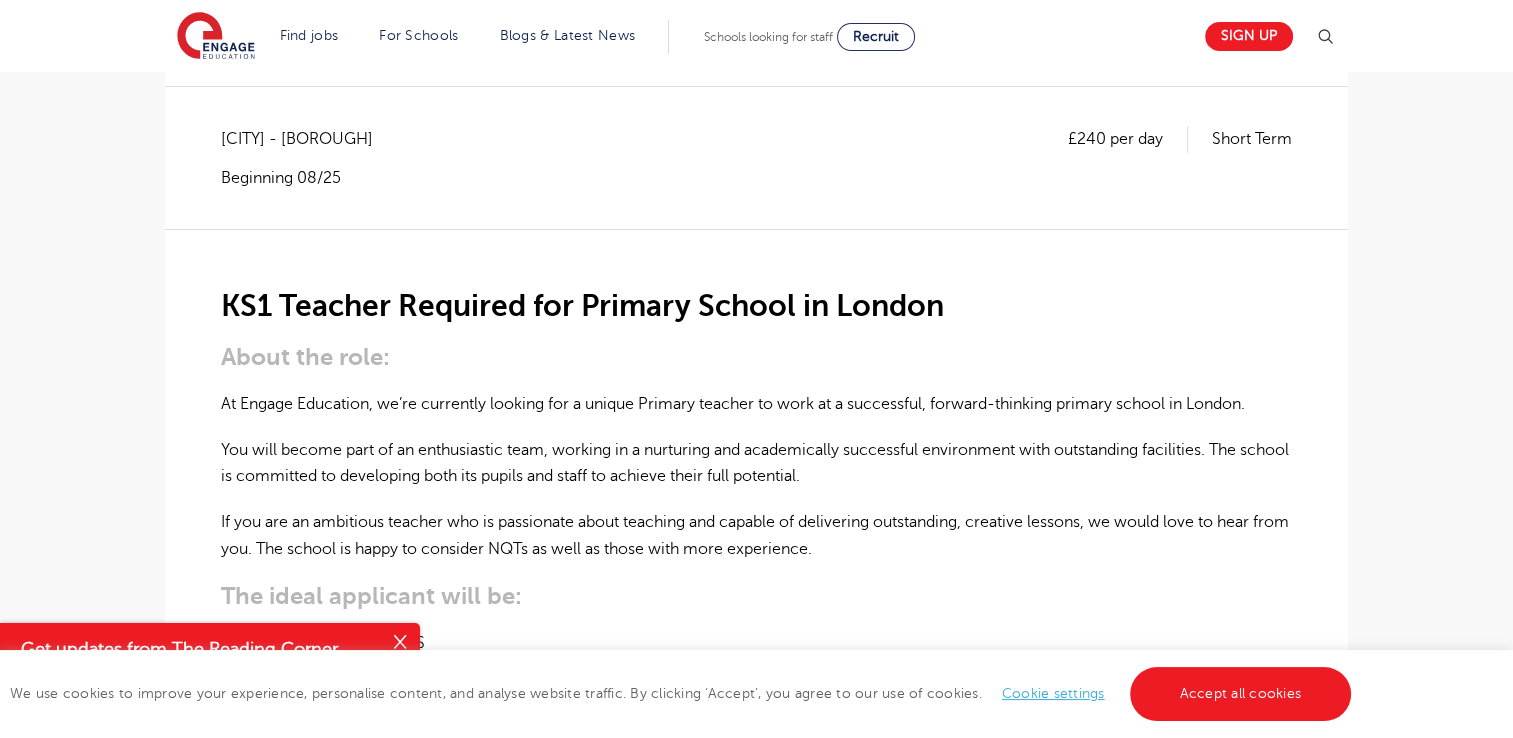 scroll, scrollTop: 0, scrollLeft: 0, axis: both 